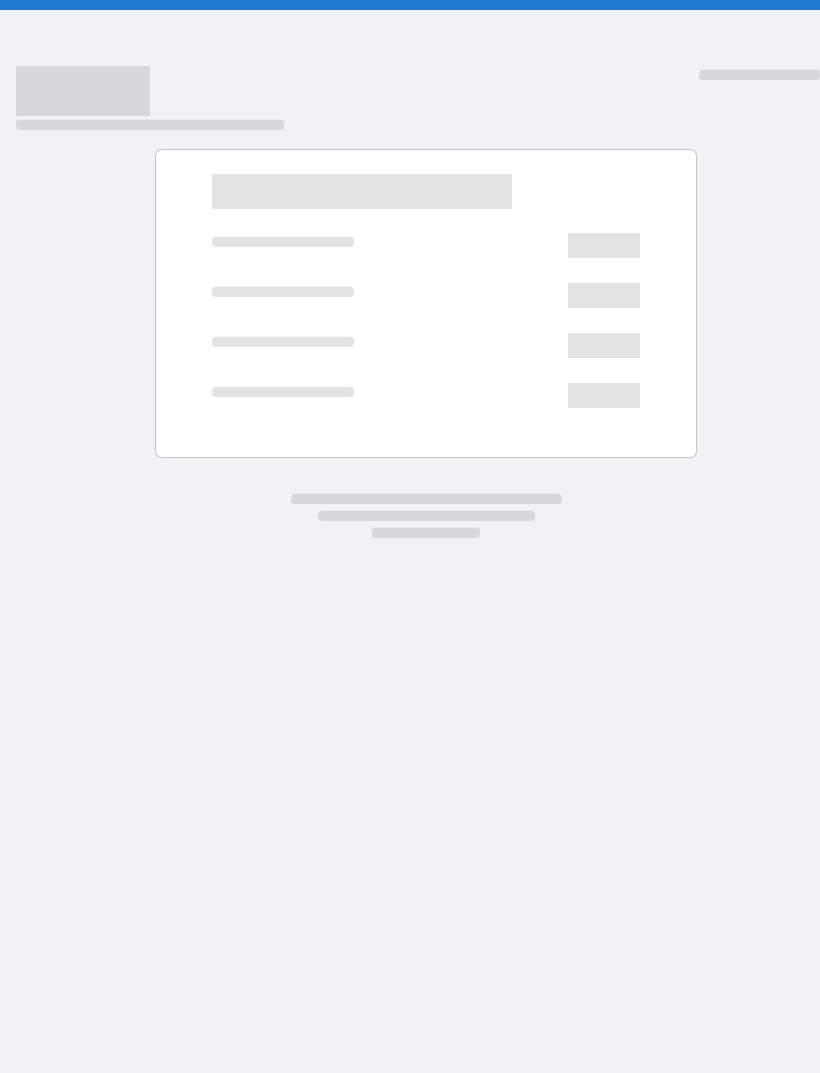 scroll, scrollTop: 0, scrollLeft: 0, axis: both 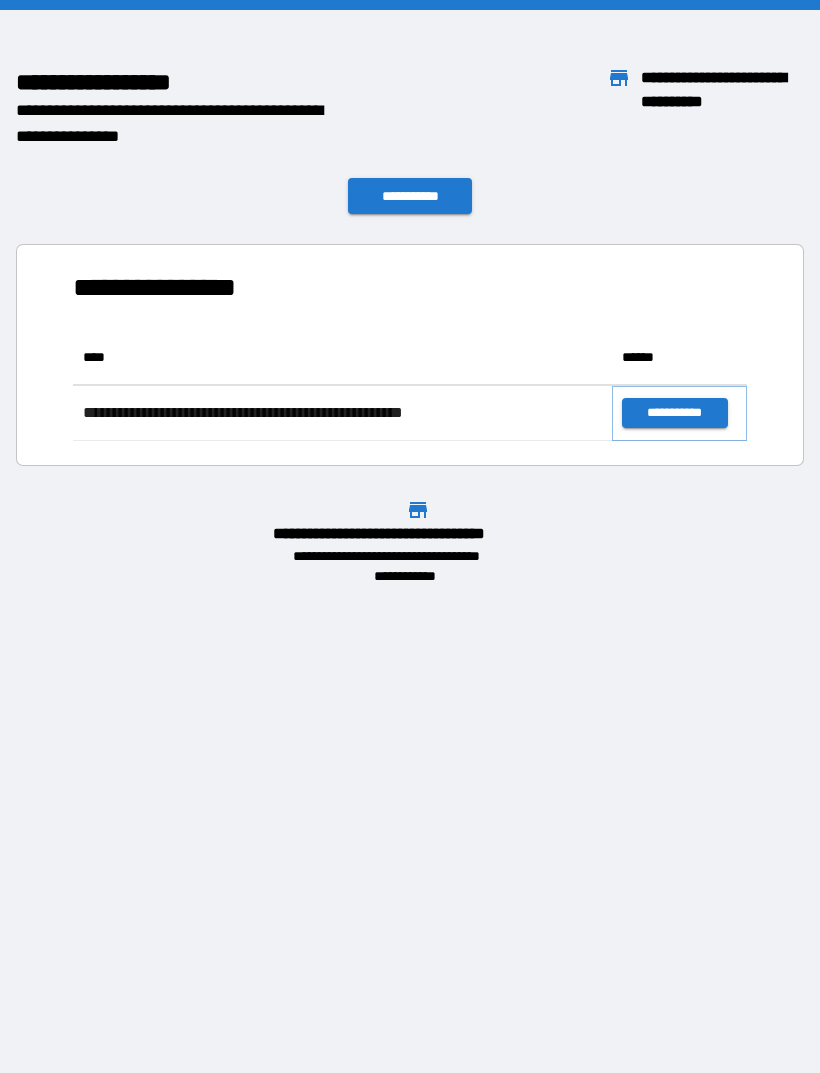 click on "**********" at bounding box center (674, 413) 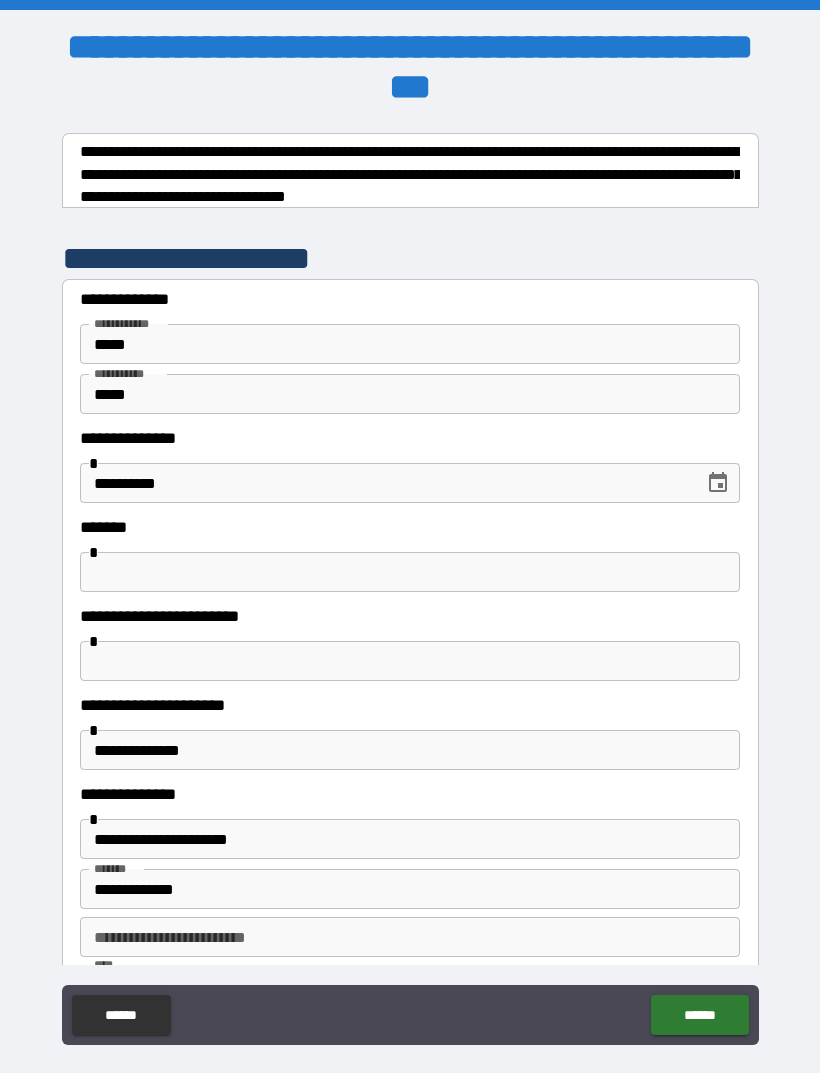 click at bounding box center [410, 572] 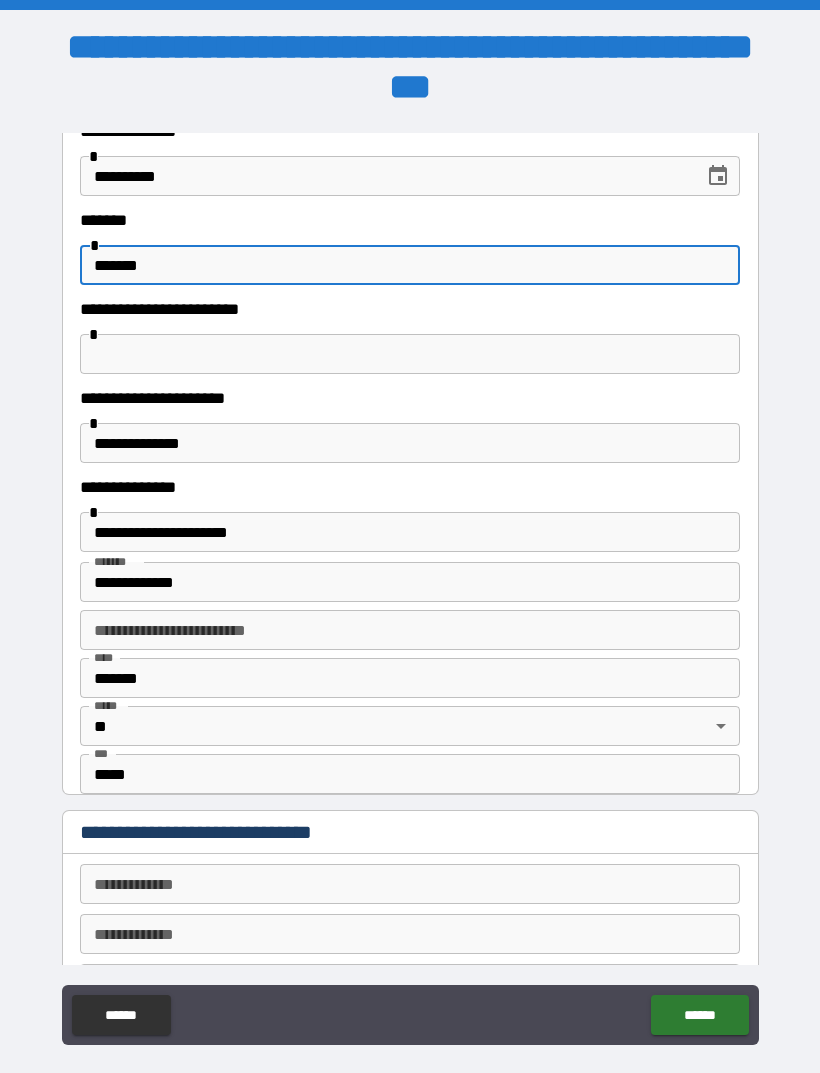 scroll, scrollTop: 355, scrollLeft: 0, axis: vertical 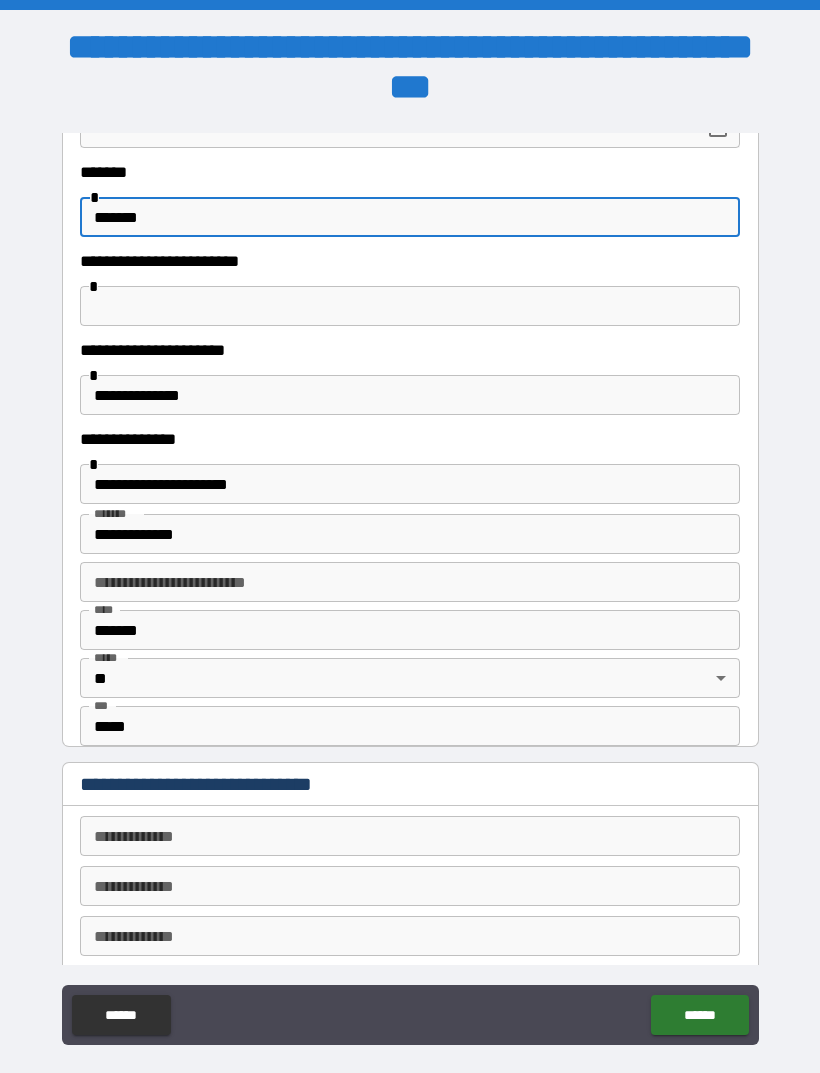 type on "******" 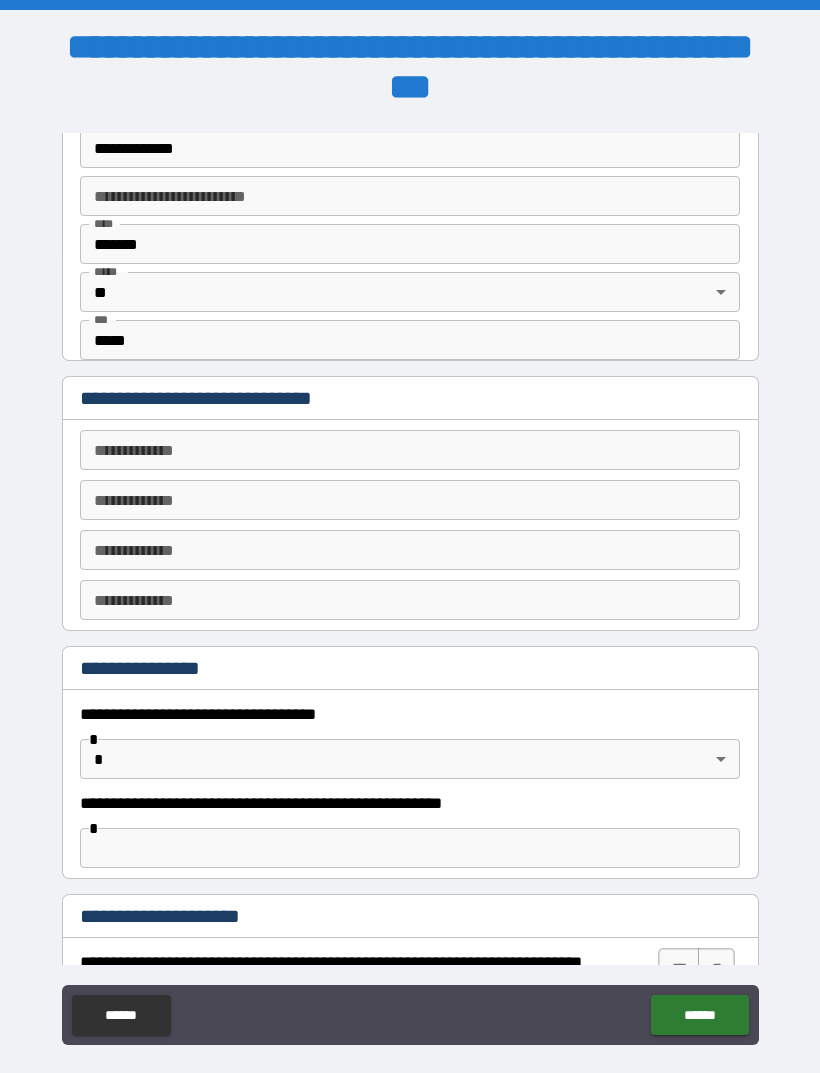 scroll, scrollTop: 746, scrollLeft: 0, axis: vertical 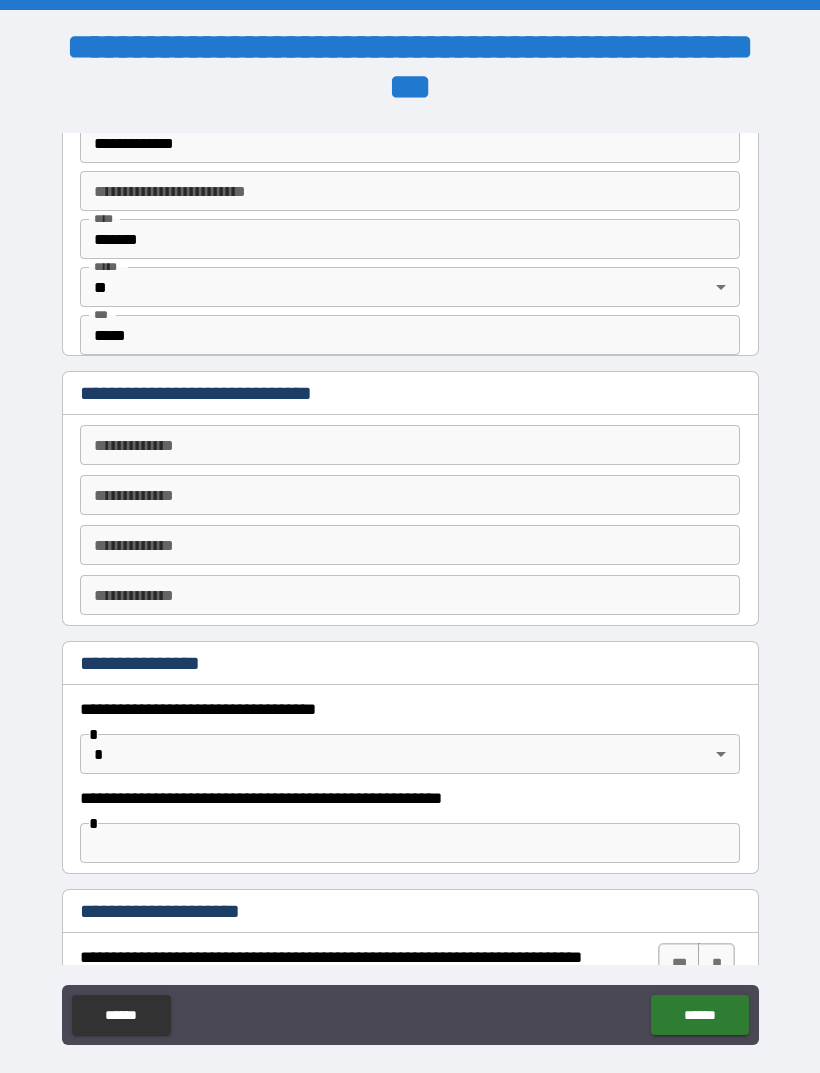 click on "**********" at bounding box center (410, 445) 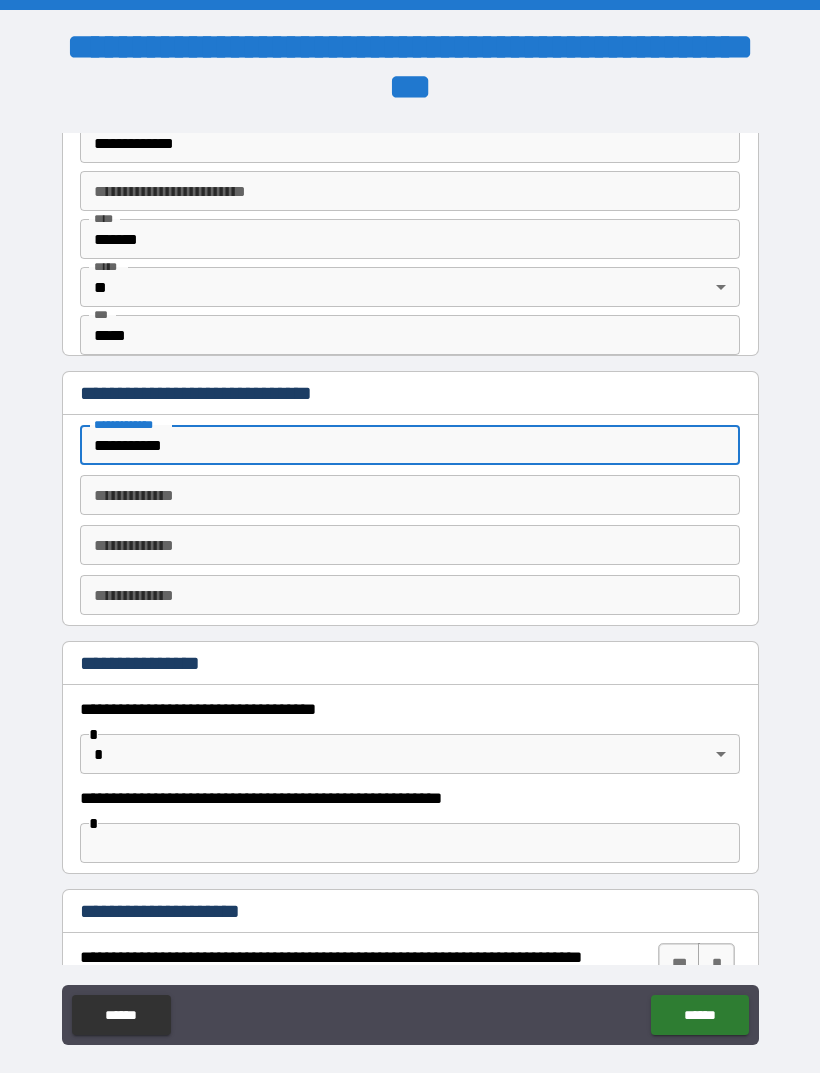 type on "**********" 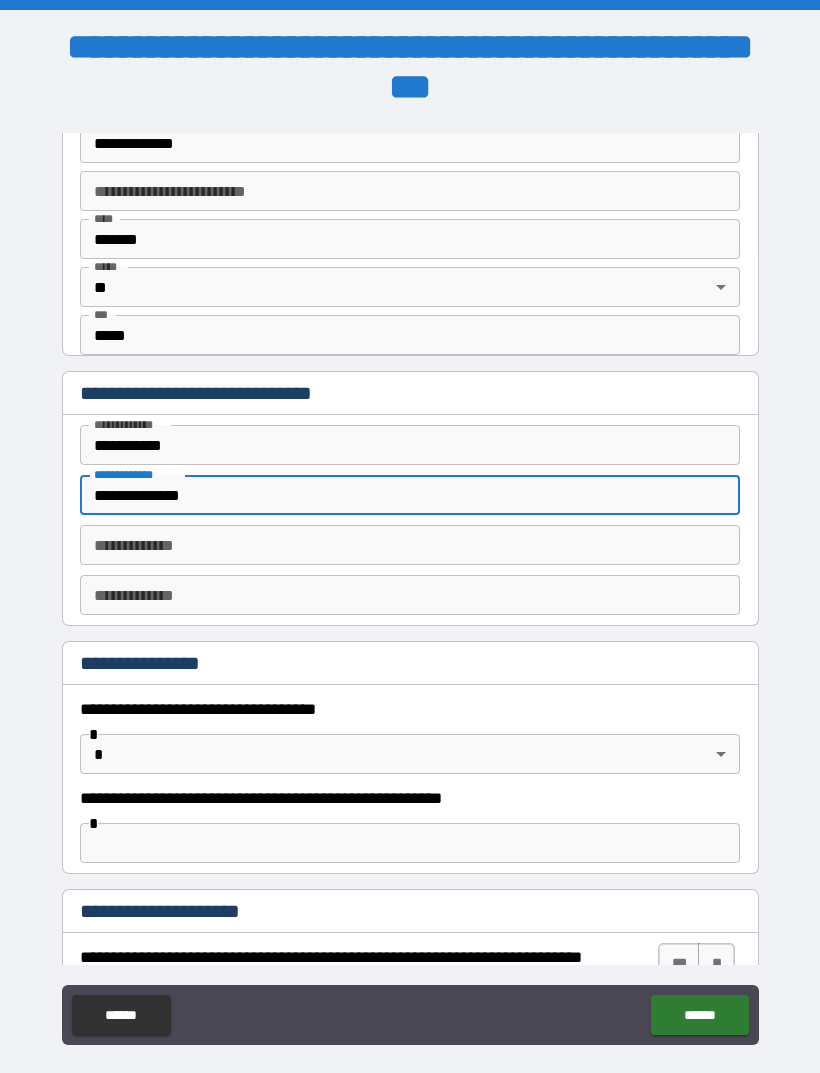 type on "**********" 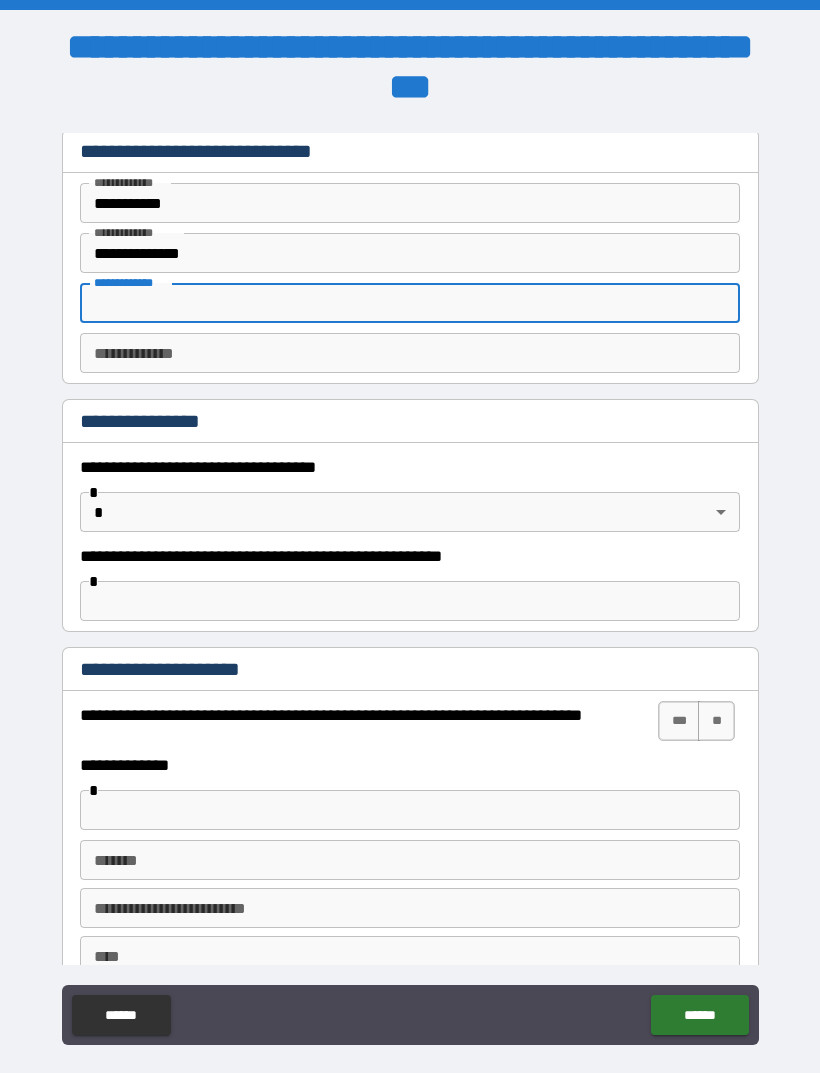 scroll, scrollTop: 992, scrollLeft: 0, axis: vertical 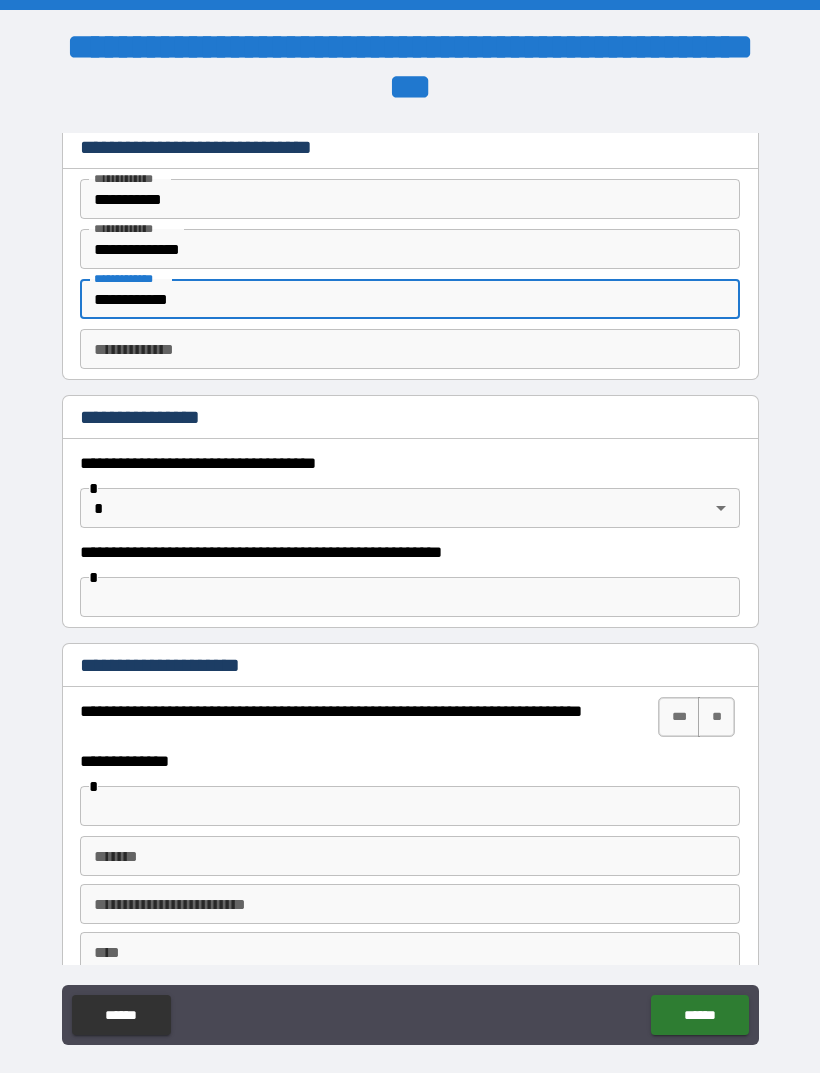 type on "**********" 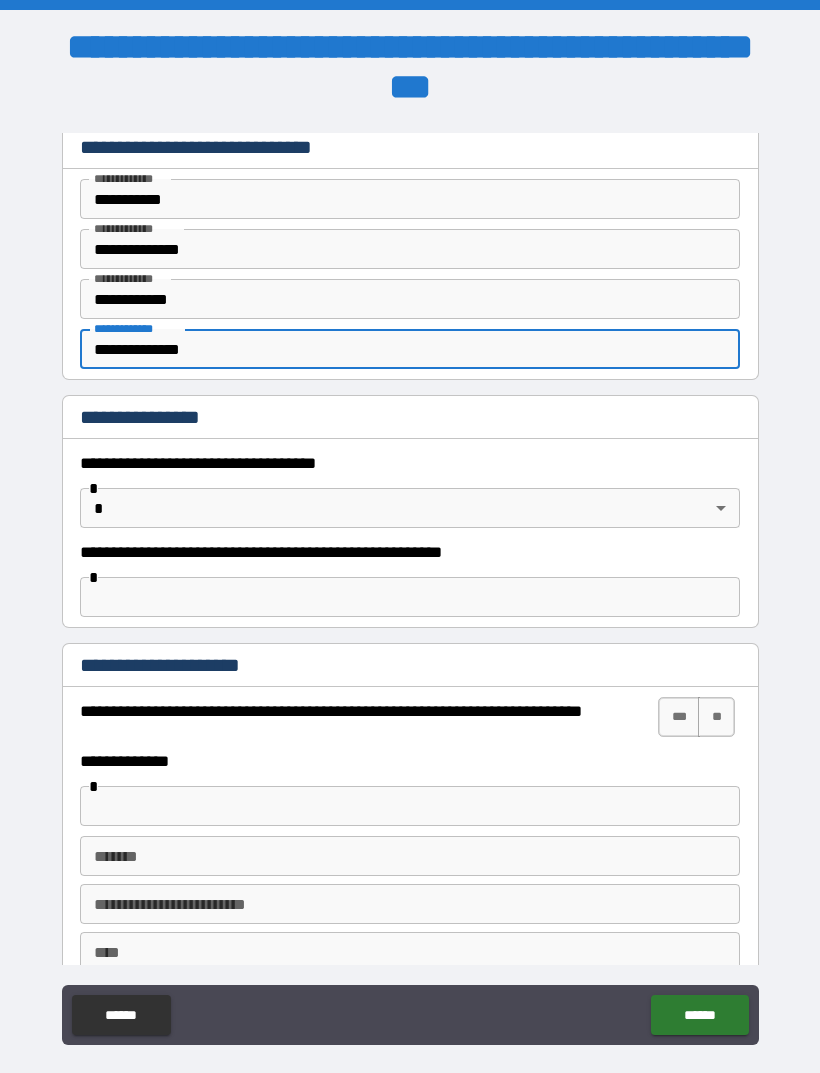 type on "**********" 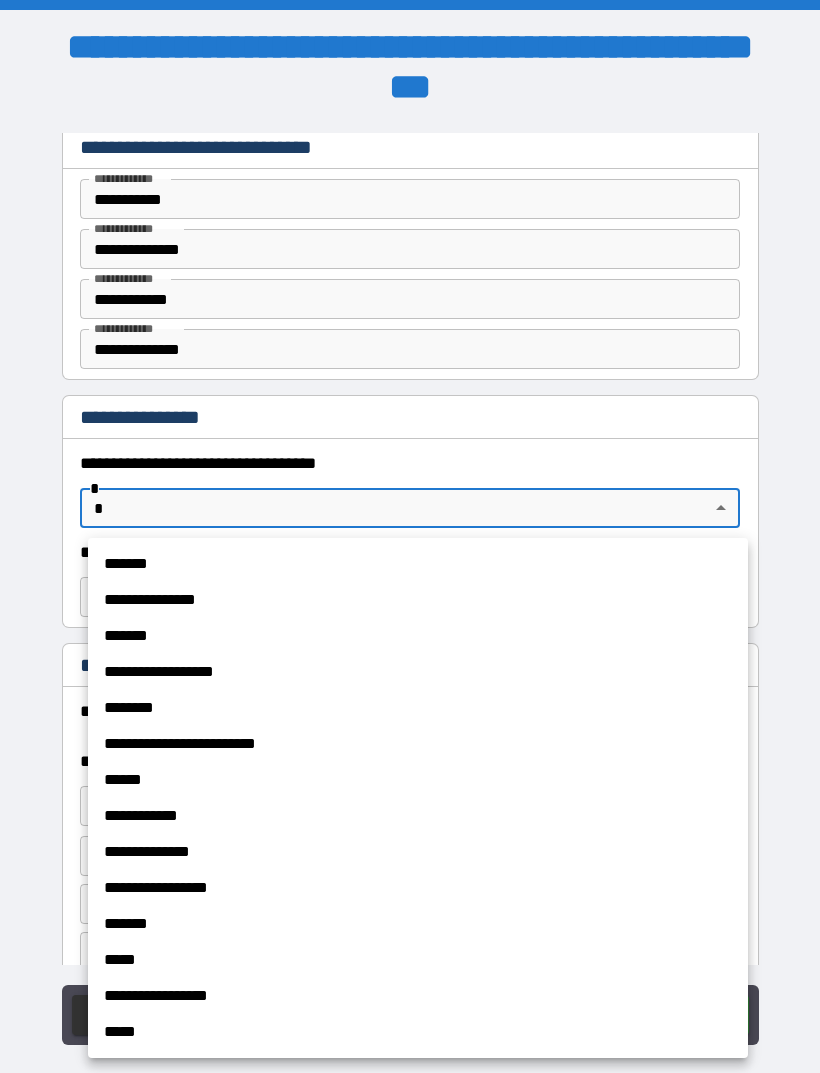 click on "*******" at bounding box center (418, 564) 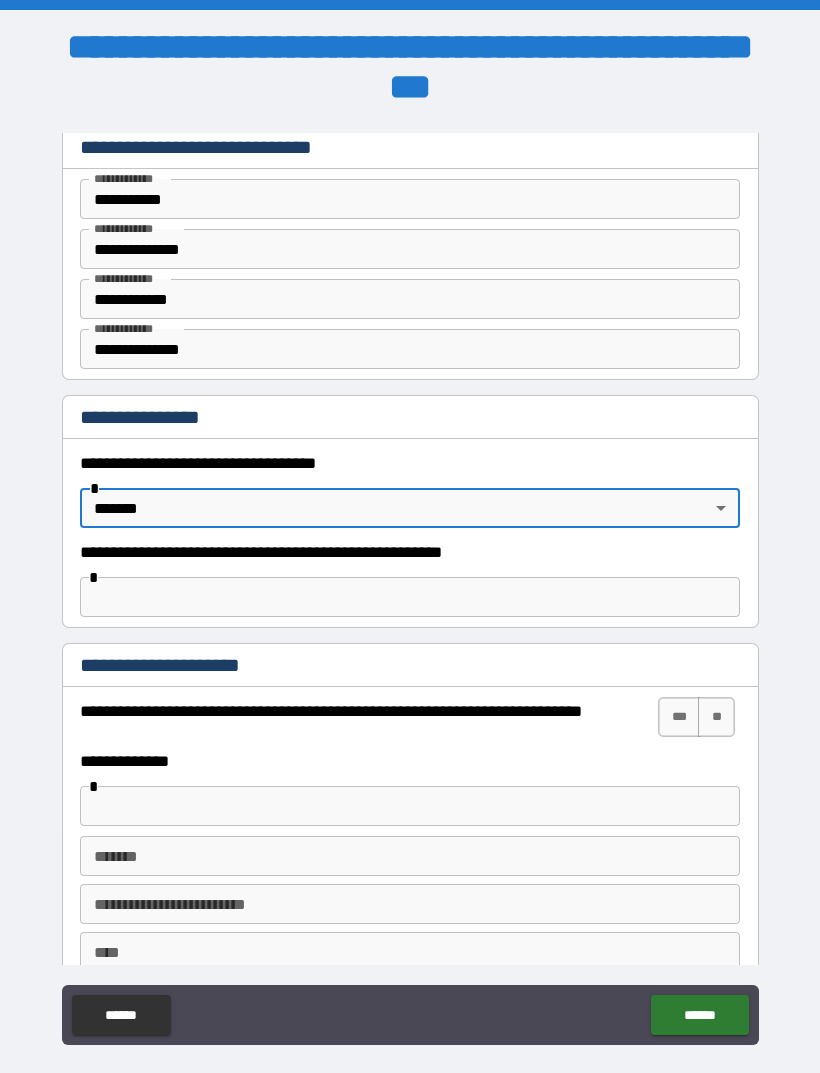 type on "*******" 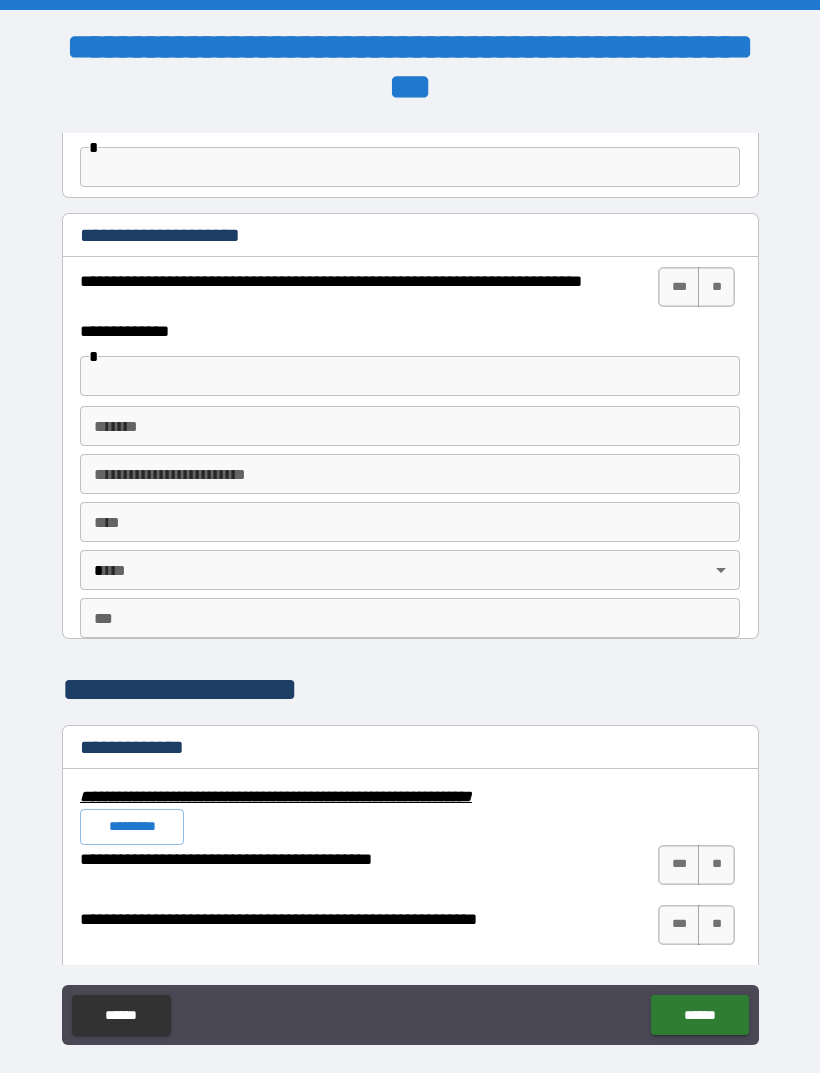 scroll, scrollTop: 1453, scrollLeft: 0, axis: vertical 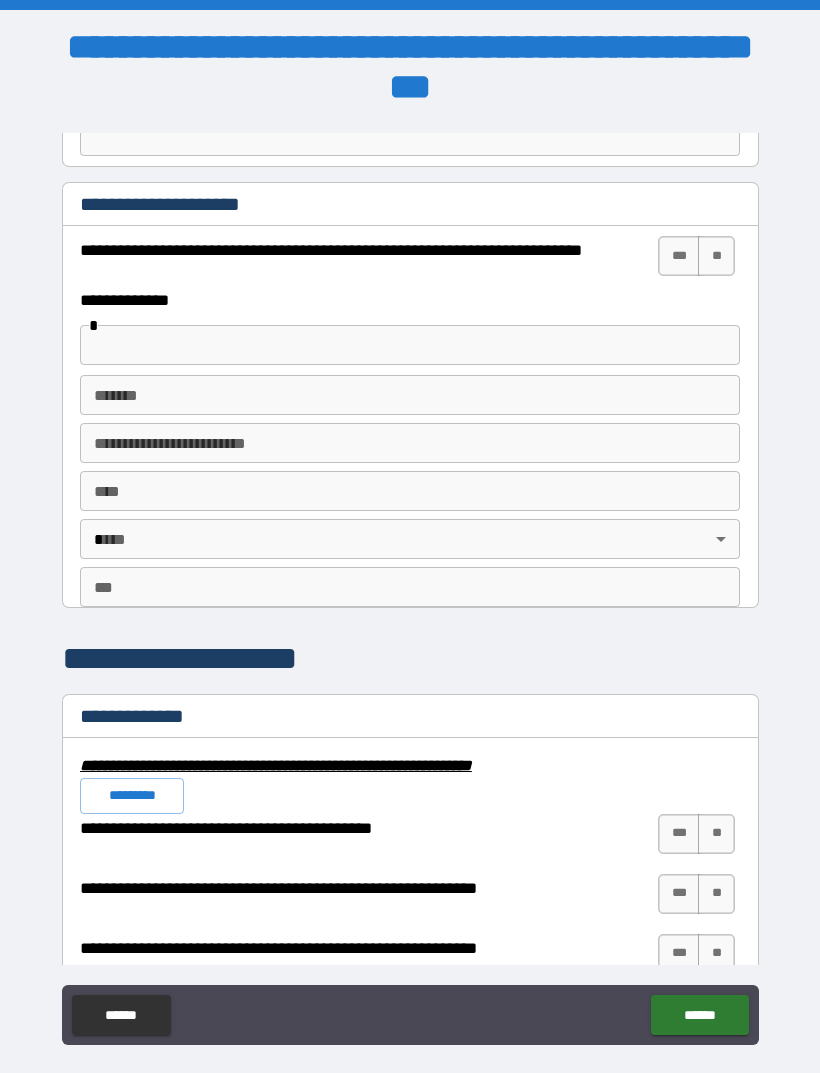 click at bounding box center [410, 345] 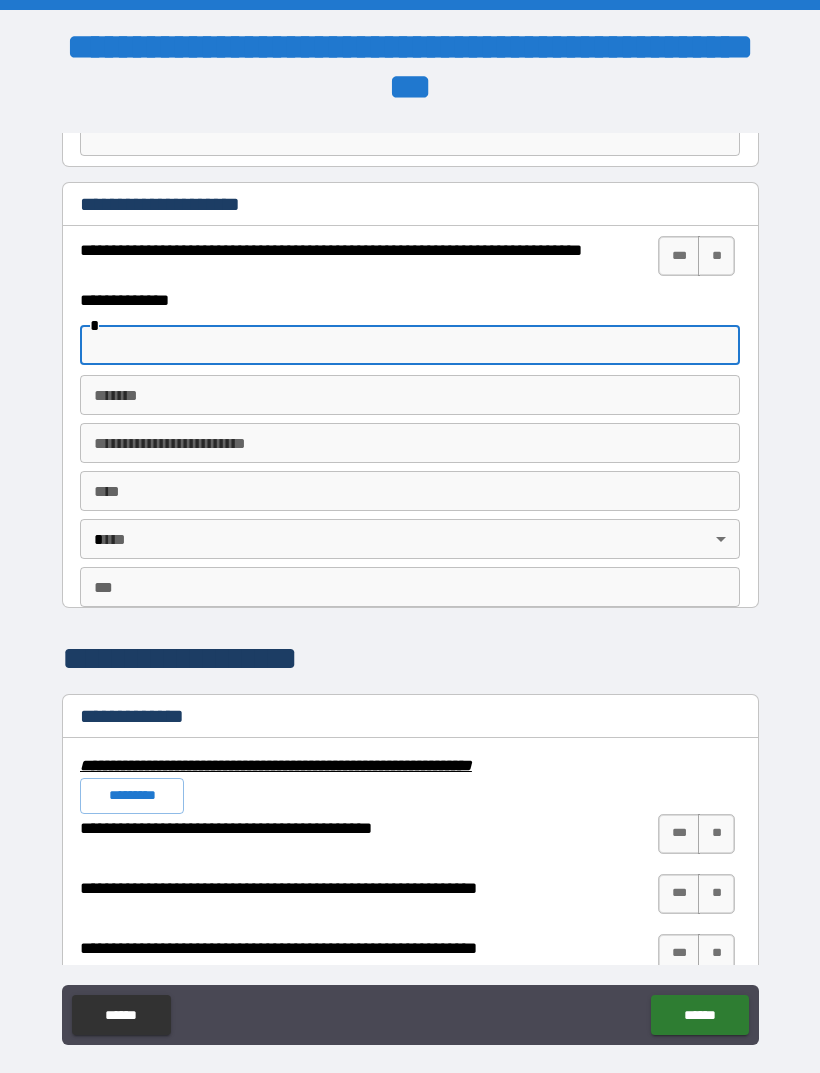 click on "**" at bounding box center (716, 256) 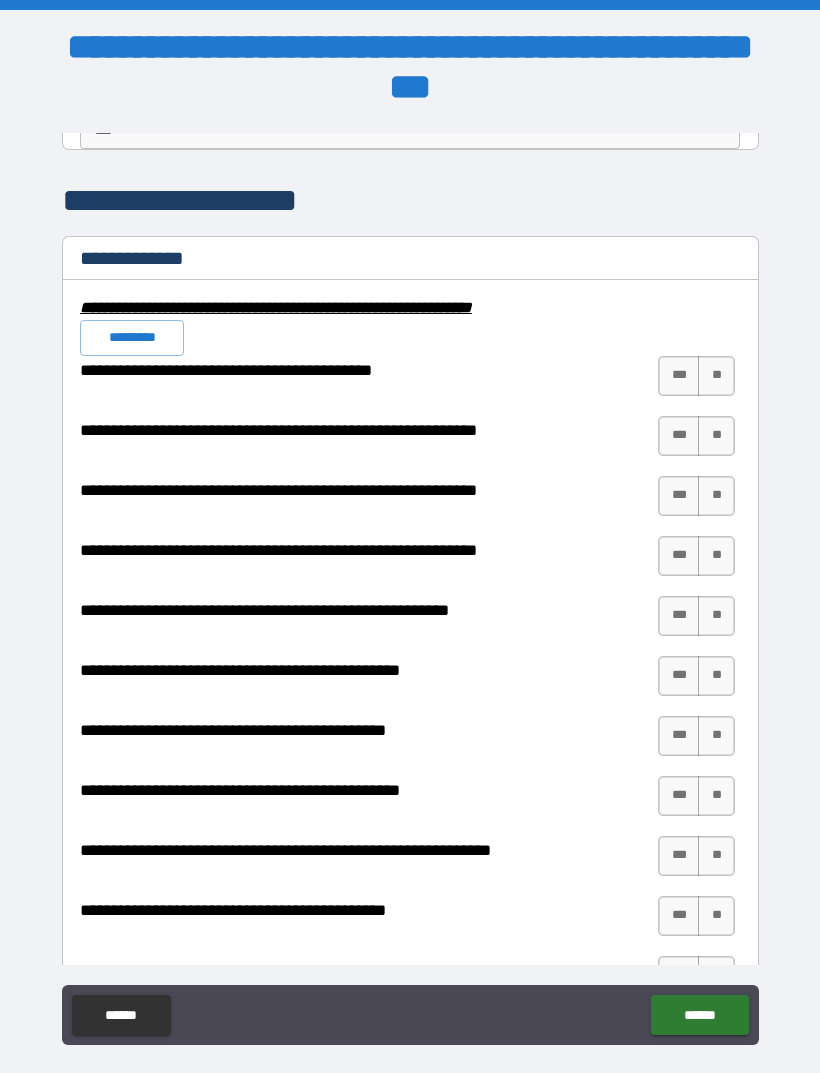 scroll, scrollTop: 1919, scrollLeft: 0, axis: vertical 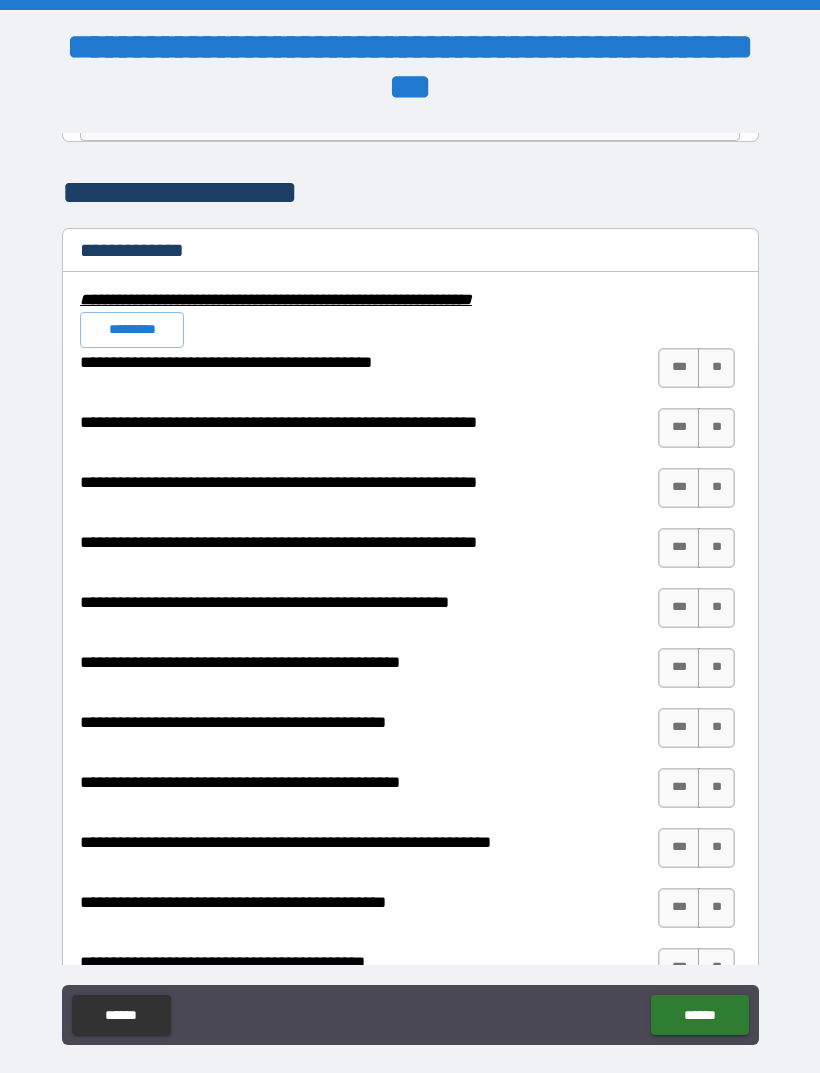click on "**" at bounding box center [716, 368] 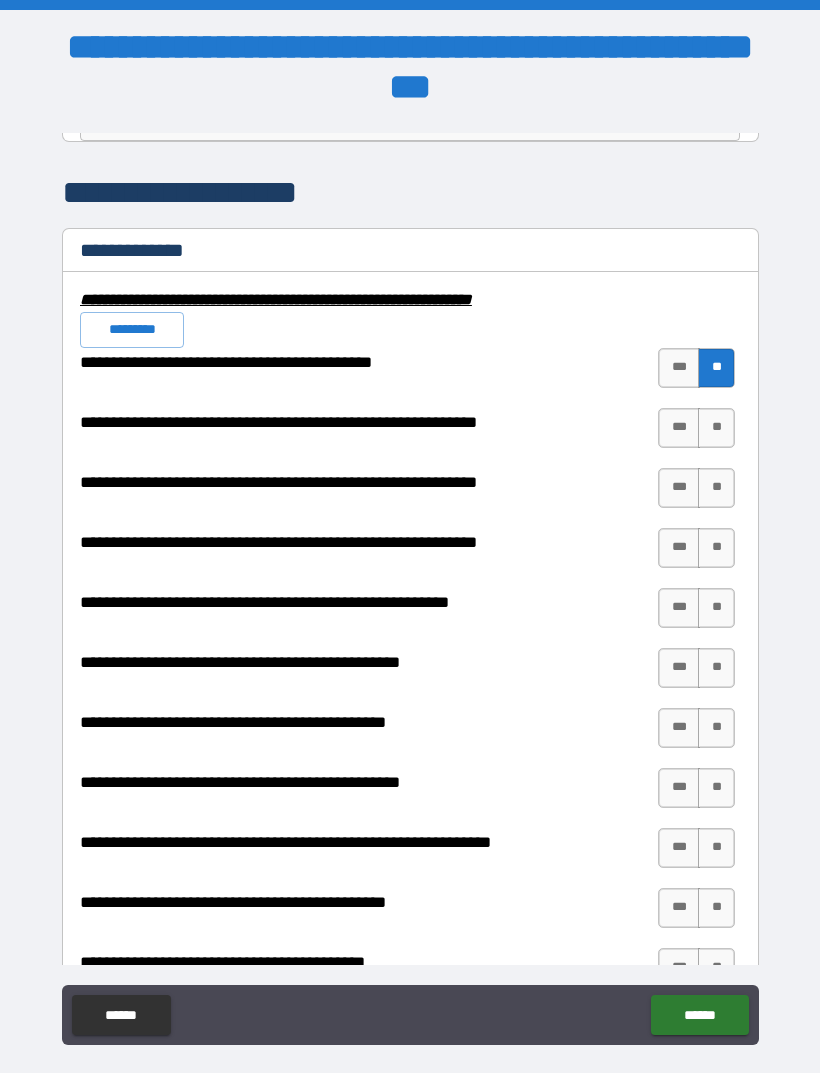 click on "**" at bounding box center [716, 428] 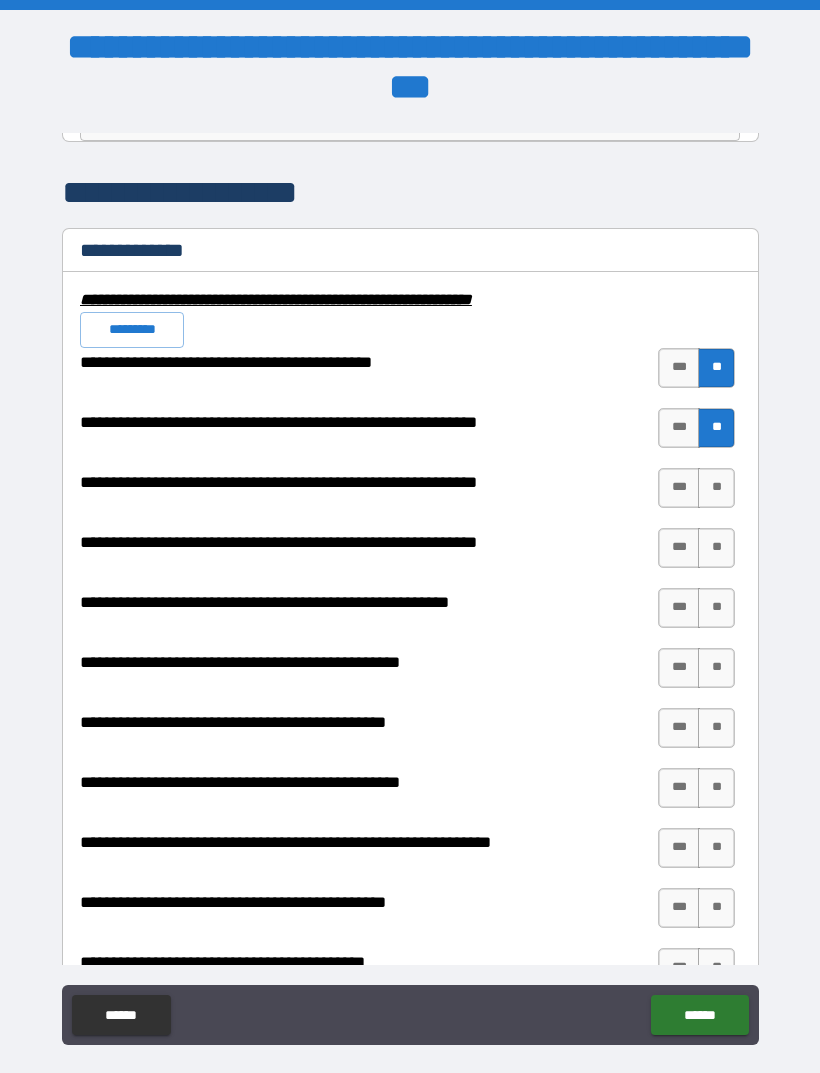 click on "**" at bounding box center (716, 488) 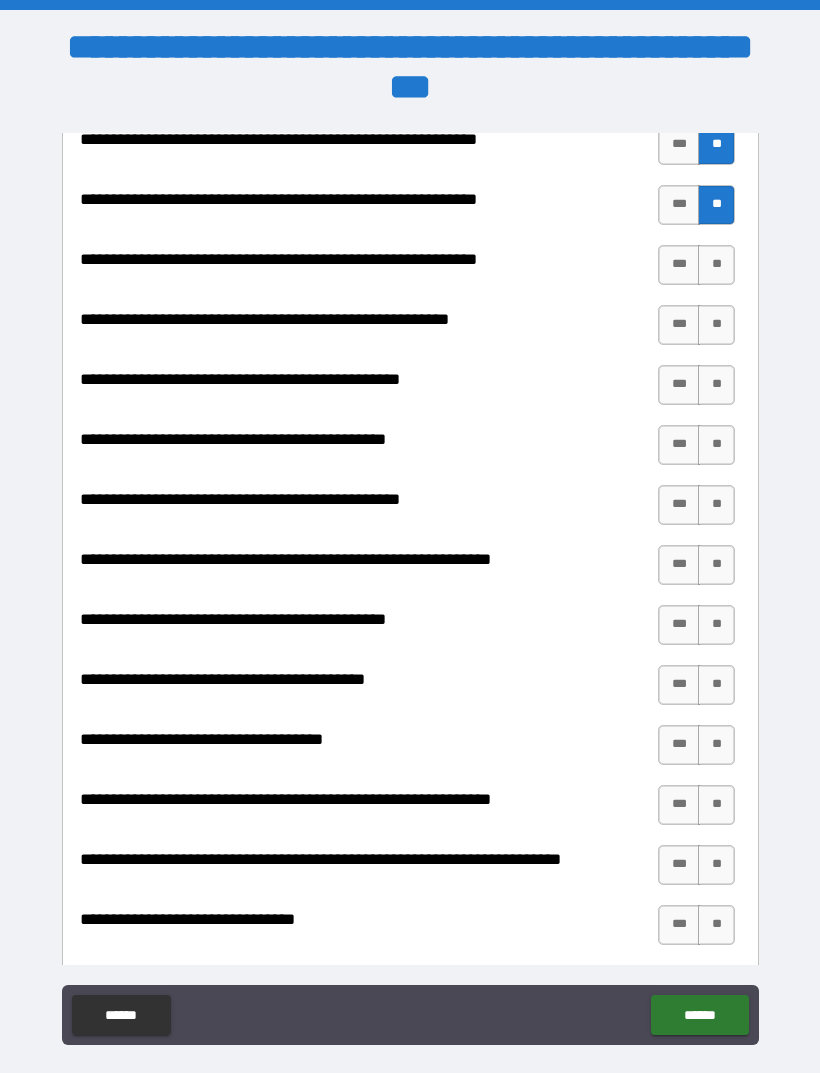 scroll, scrollTop: 2203, scrollLeft: 0, axis: vertical 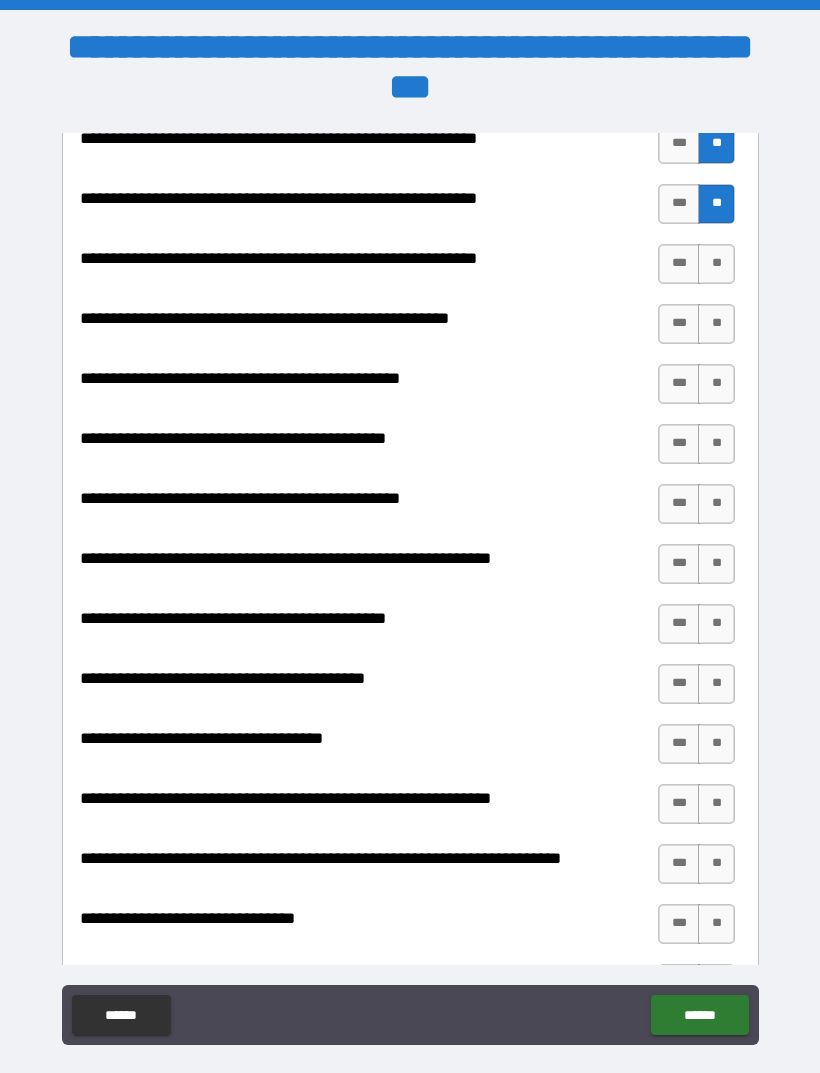 click on "**" at bounding box center [716, 264] 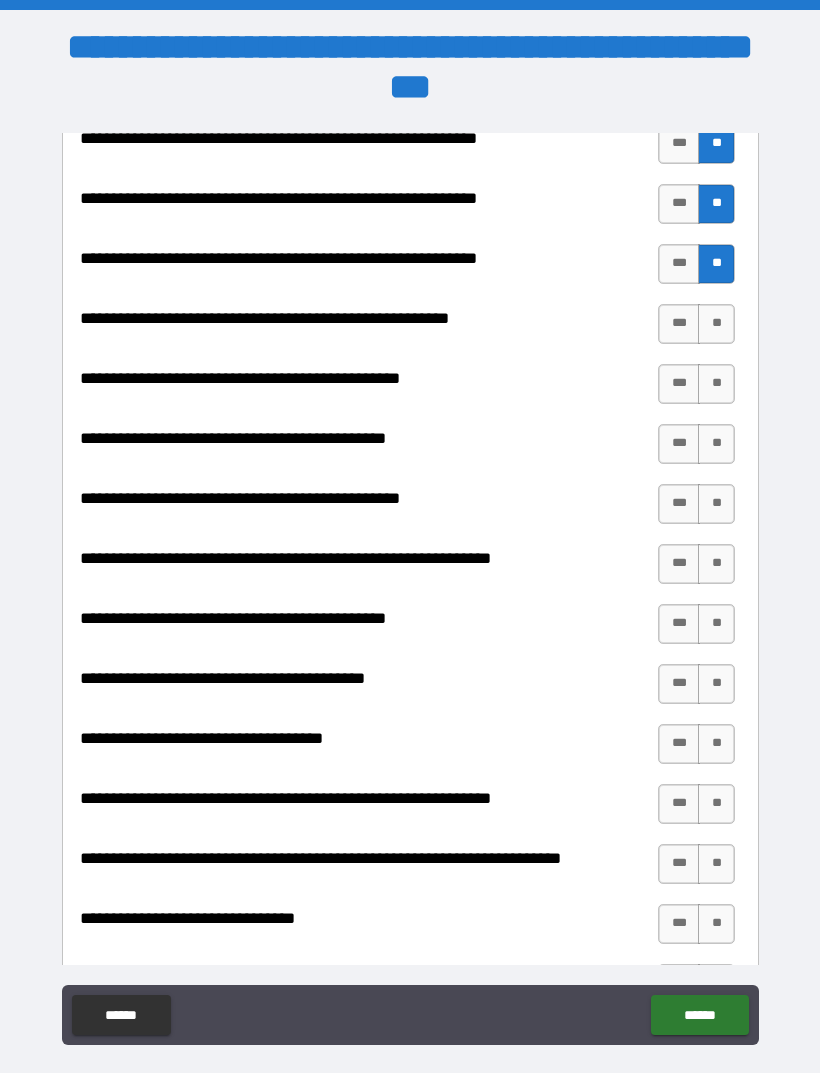 click on "**********" at bounding box center (410, 634) 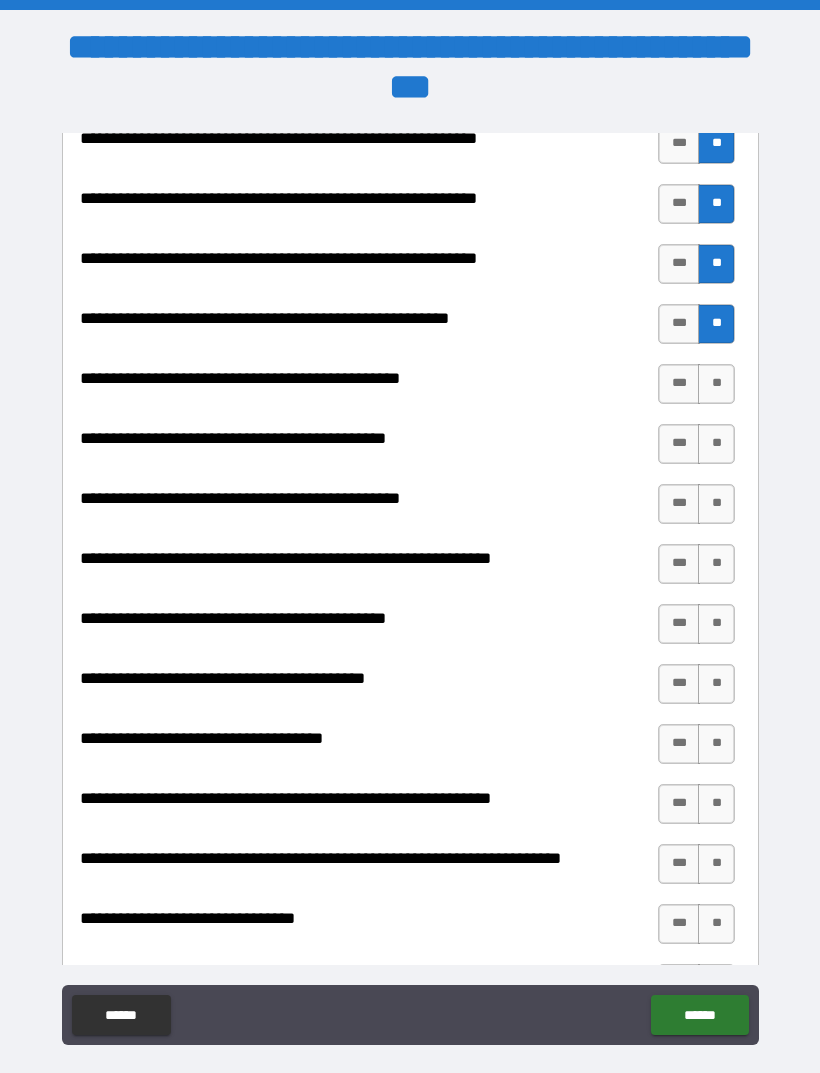 click on "**" at bounding box center (716, 384) 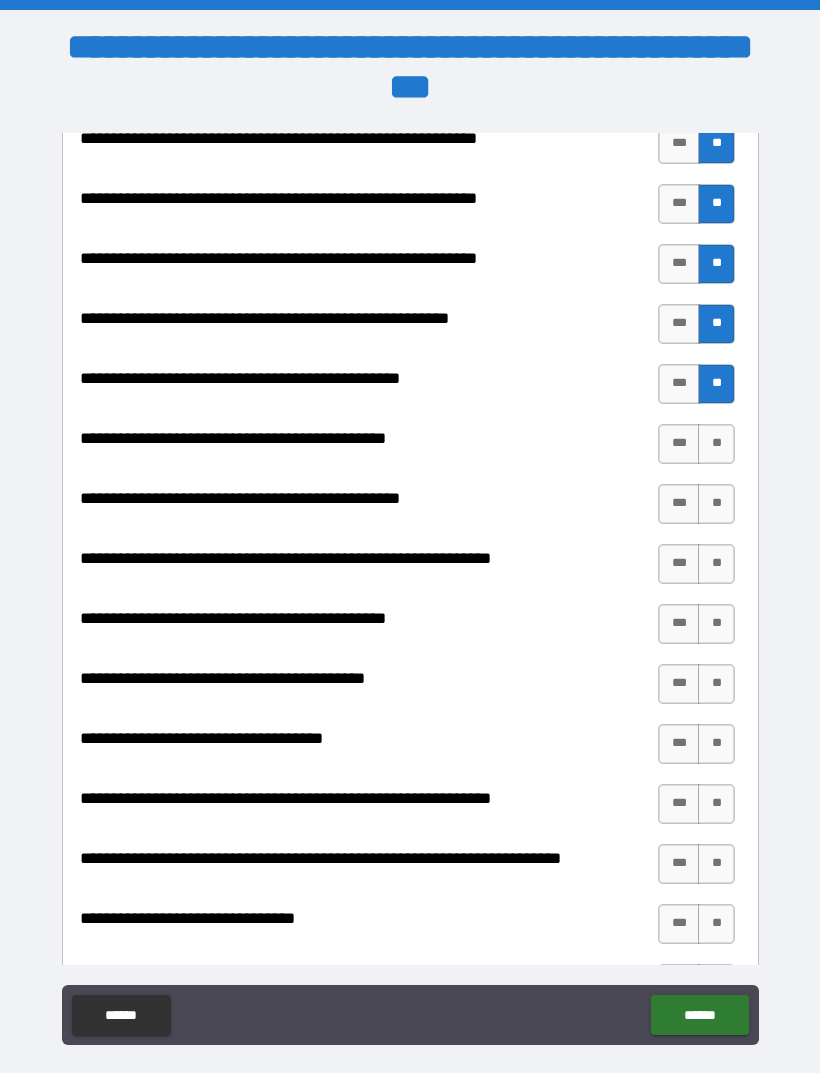 click on "**" at bounding box center [716, 444] 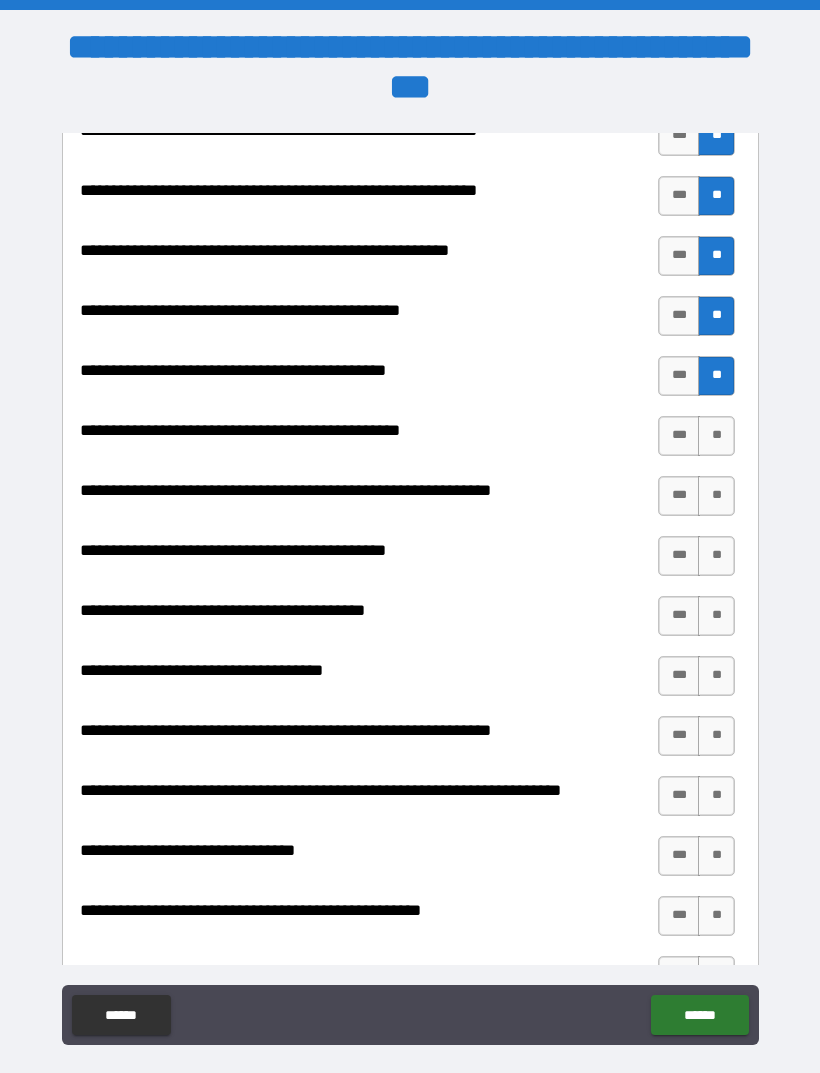 click on "***" at bounding box center [679, 436] 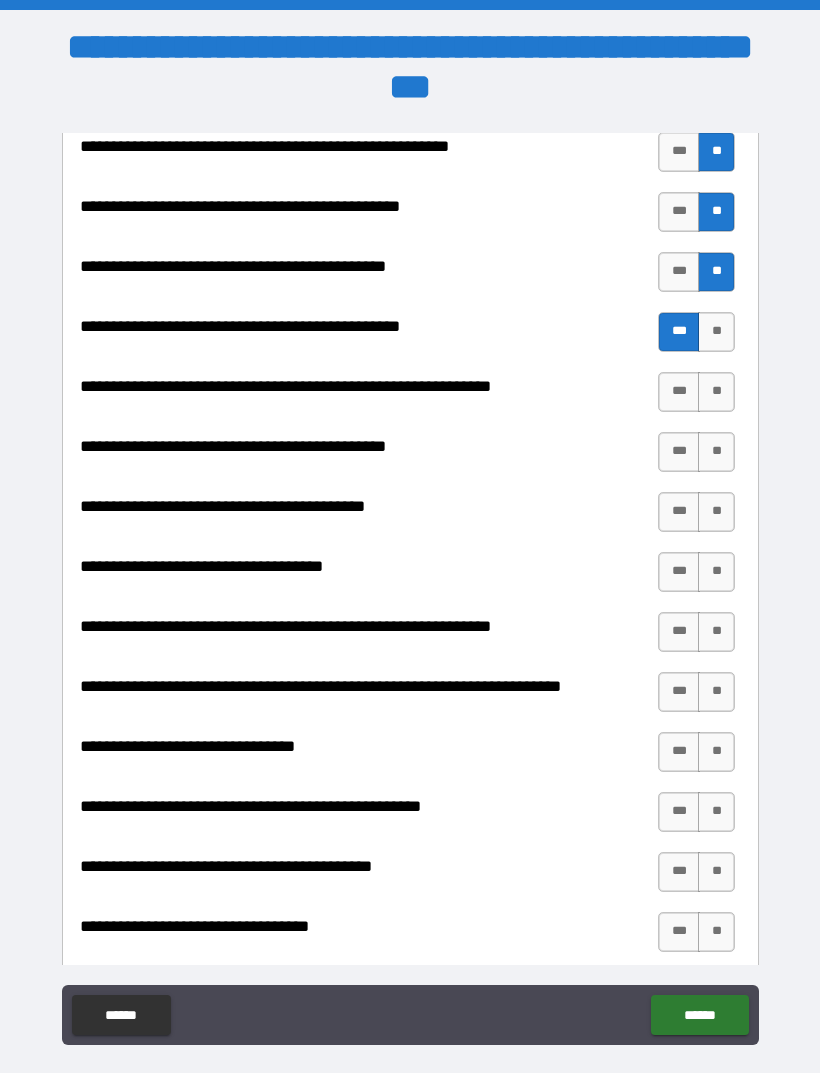 scroll, scrollTop: 2379, scrollLeft: 0, axis: vertical 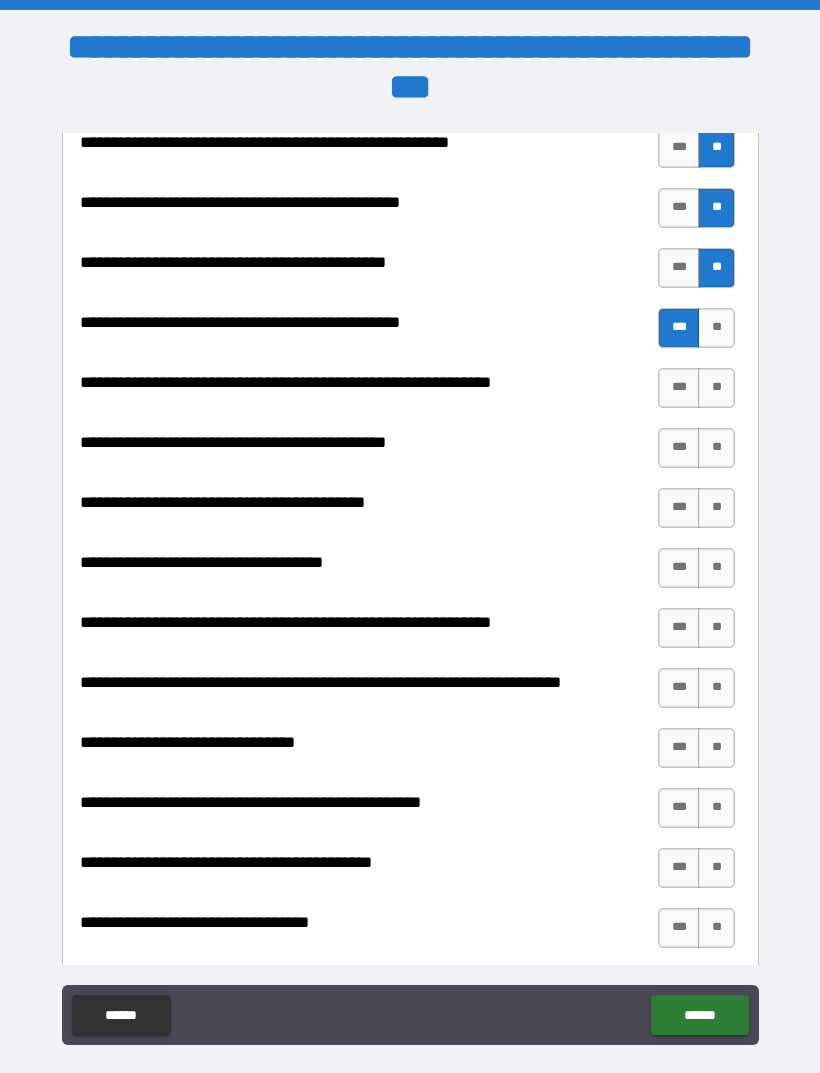 click on "***" at bounding box center (679, 388) 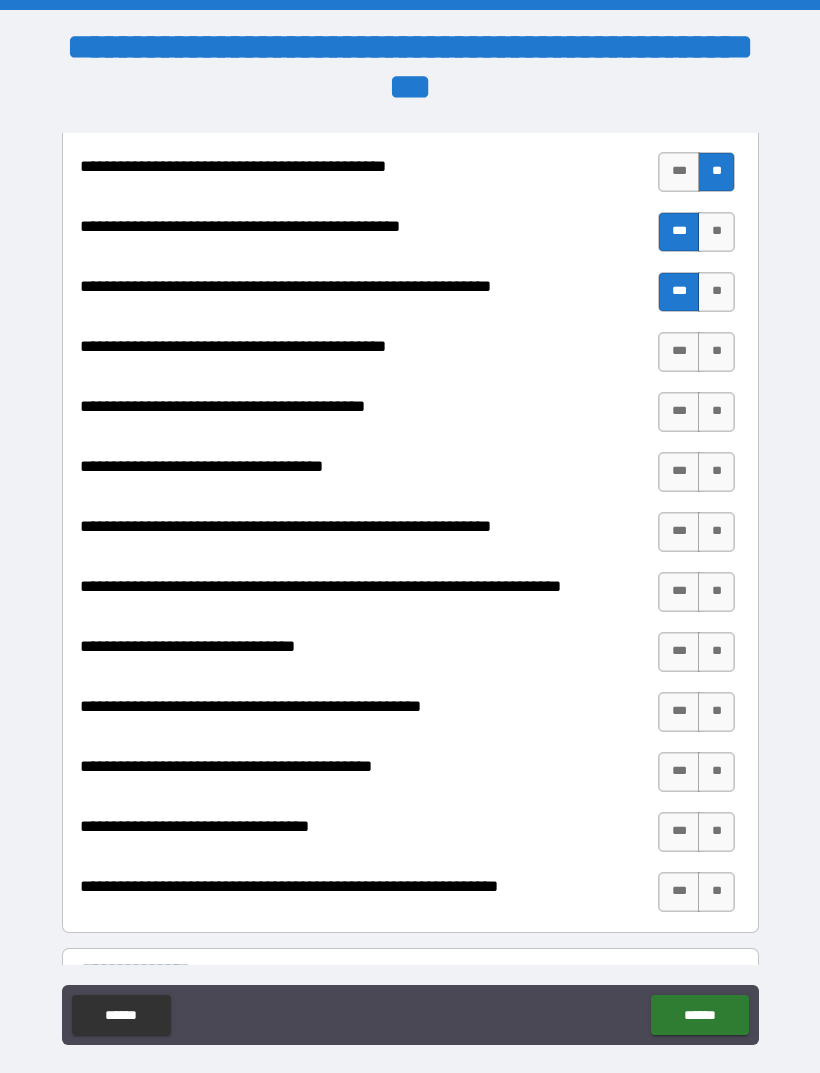 scroll, scrollTop: 2495, scrollLeft: 0, axis: vertical 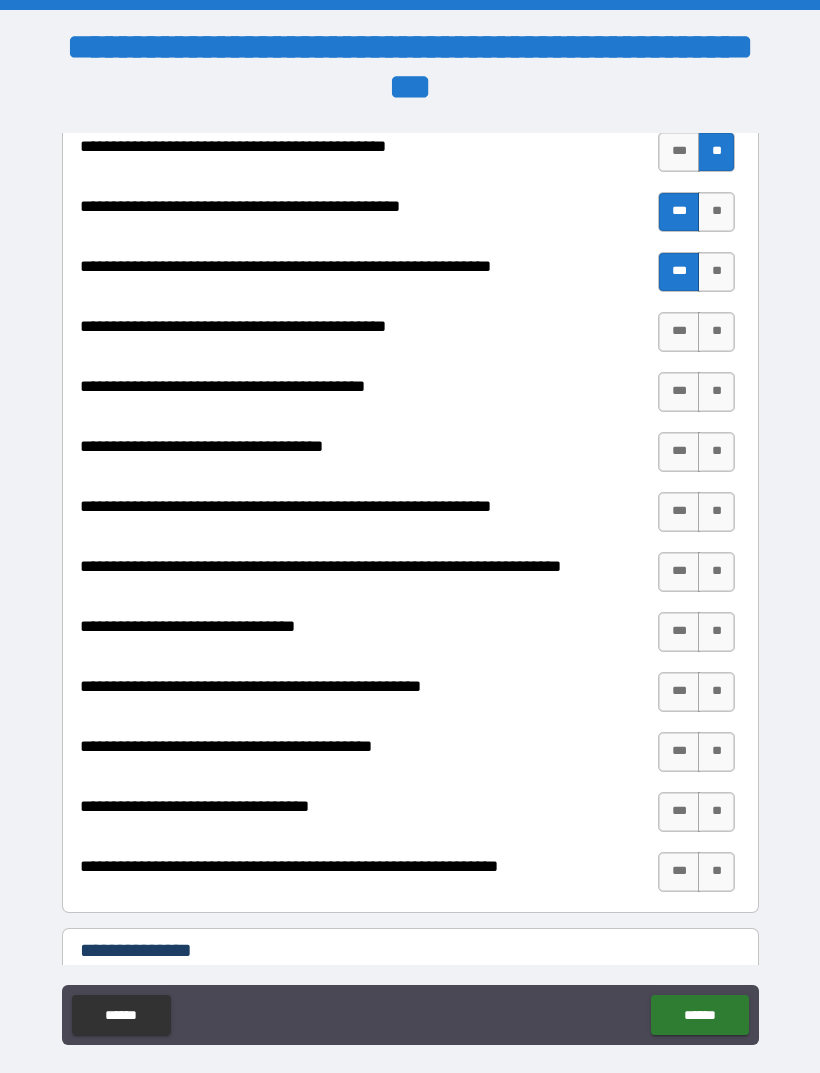 click on "**" at bounding box center [716, 332] 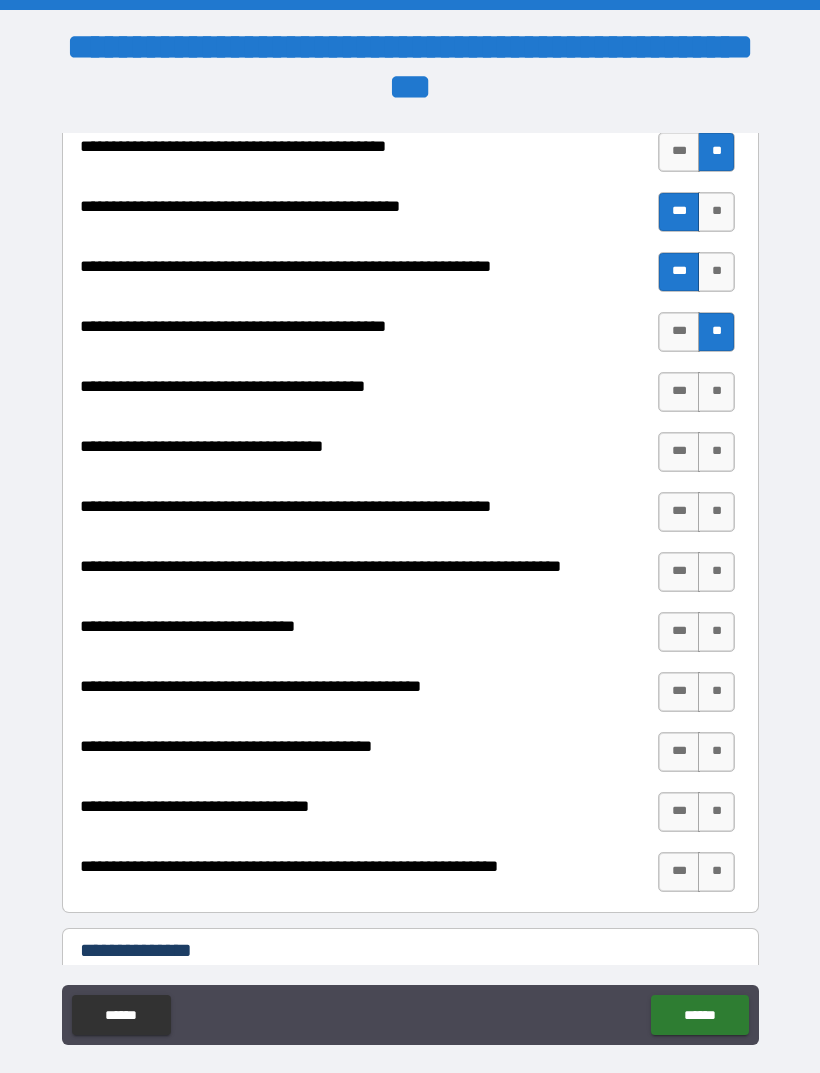 click on "**" at bounding box center [716, 392] 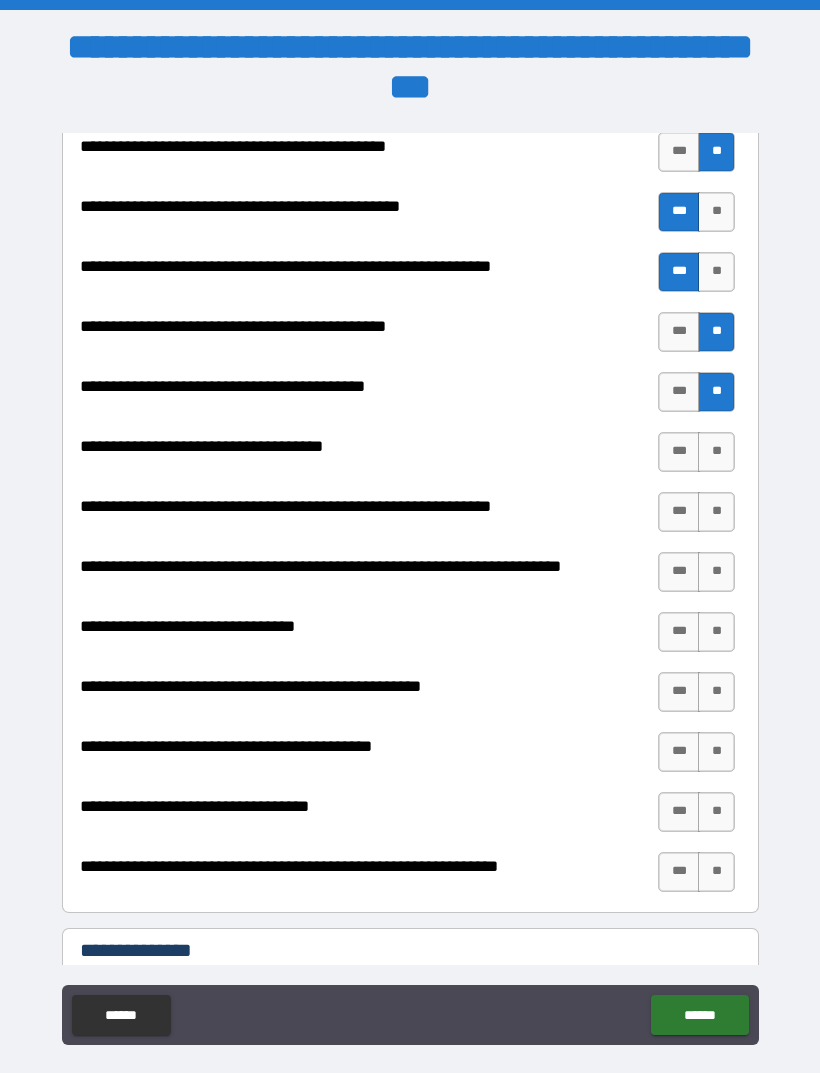 click on "**" at bounding box center [716, 452] 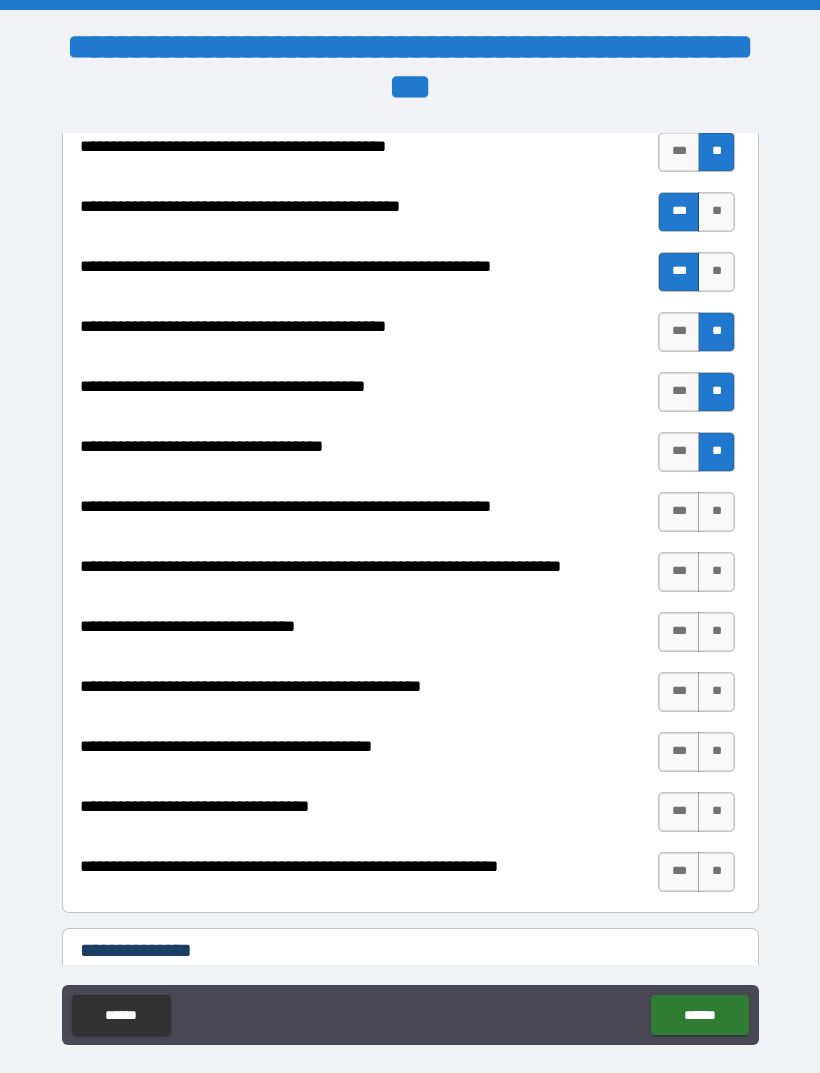 click on "**" at bounding box center (716, 512) 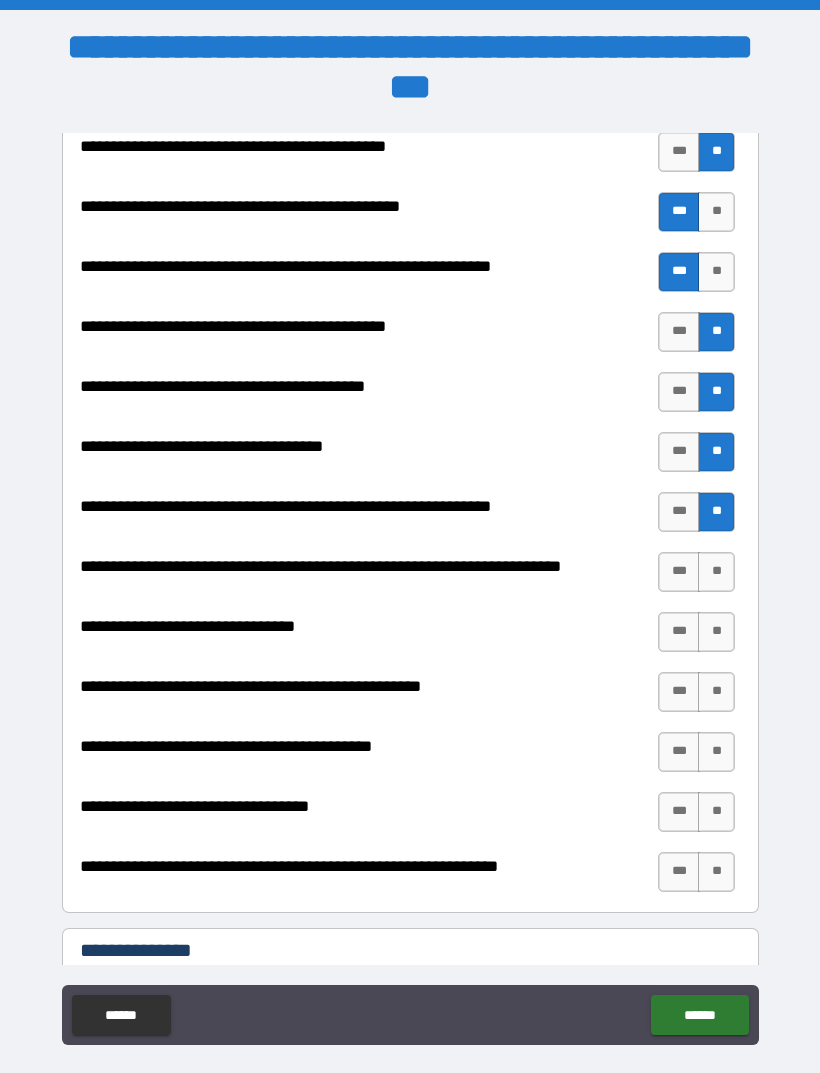 click on "**" at bounding box center (716, 572) 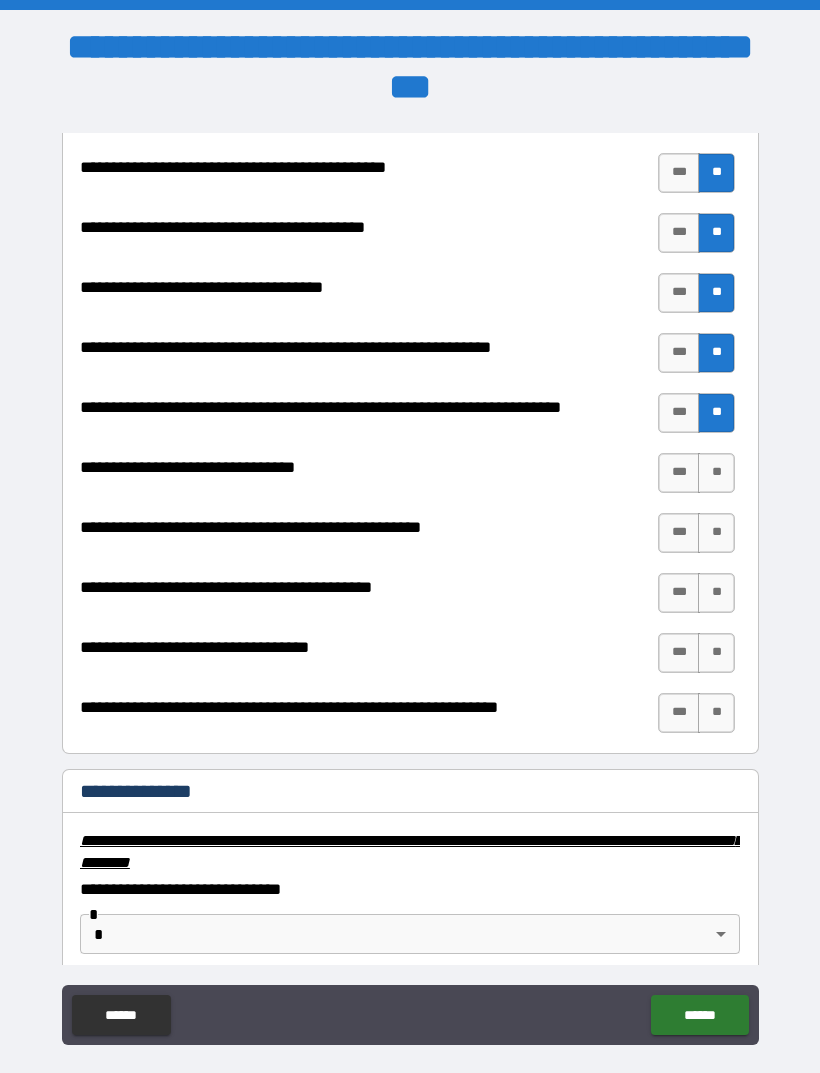 scroll, scrollTop: 2657, scrollLeft: 0, axis: vertical 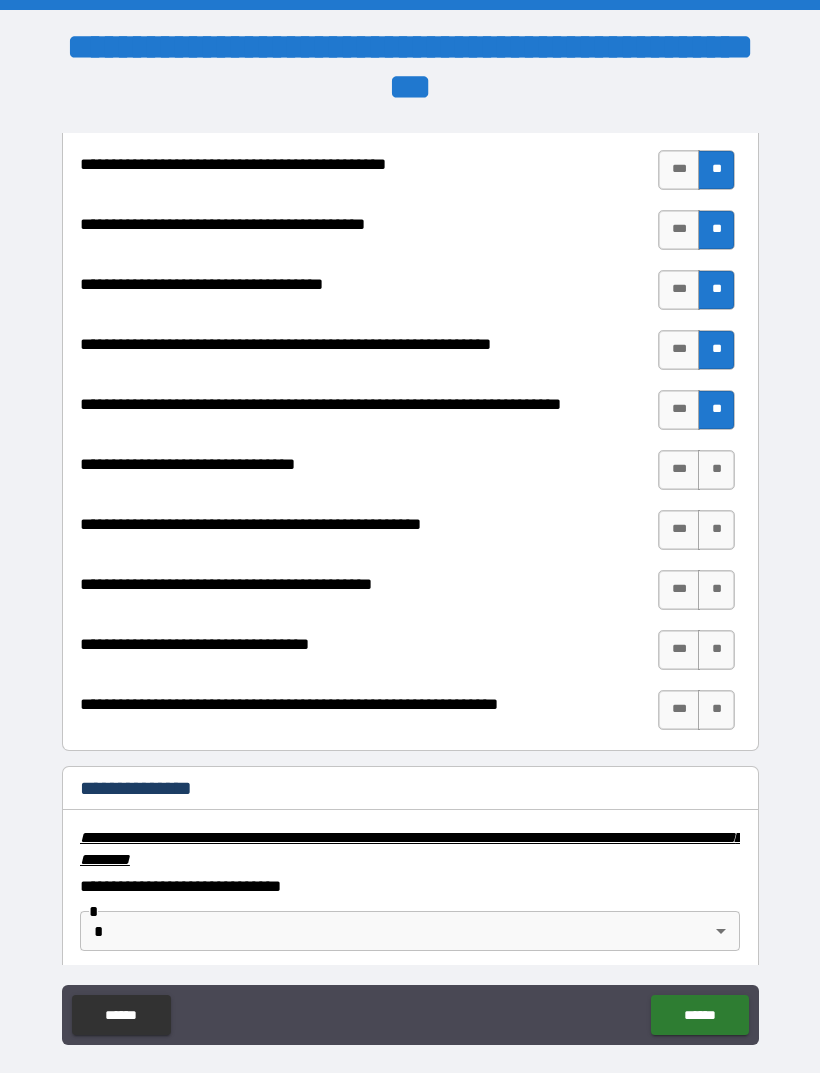 click on "**" at bounding box center (716, 470) 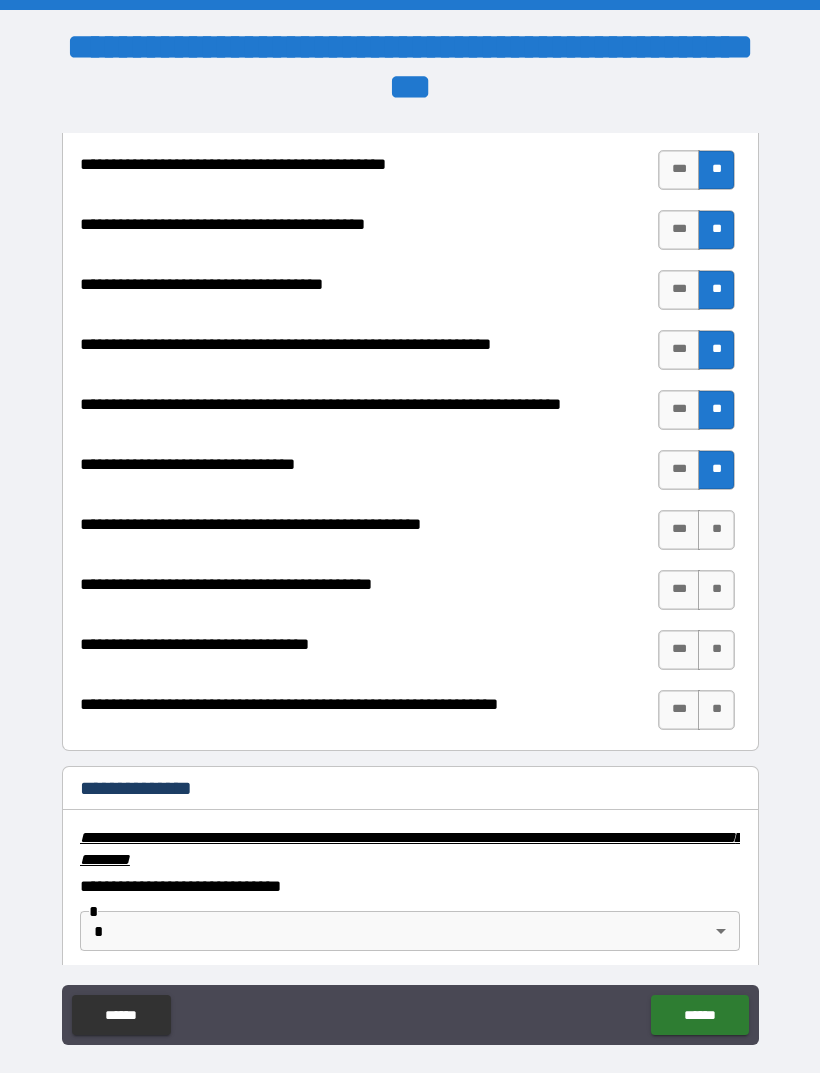 click on "**" at bounding box center (716, 530) 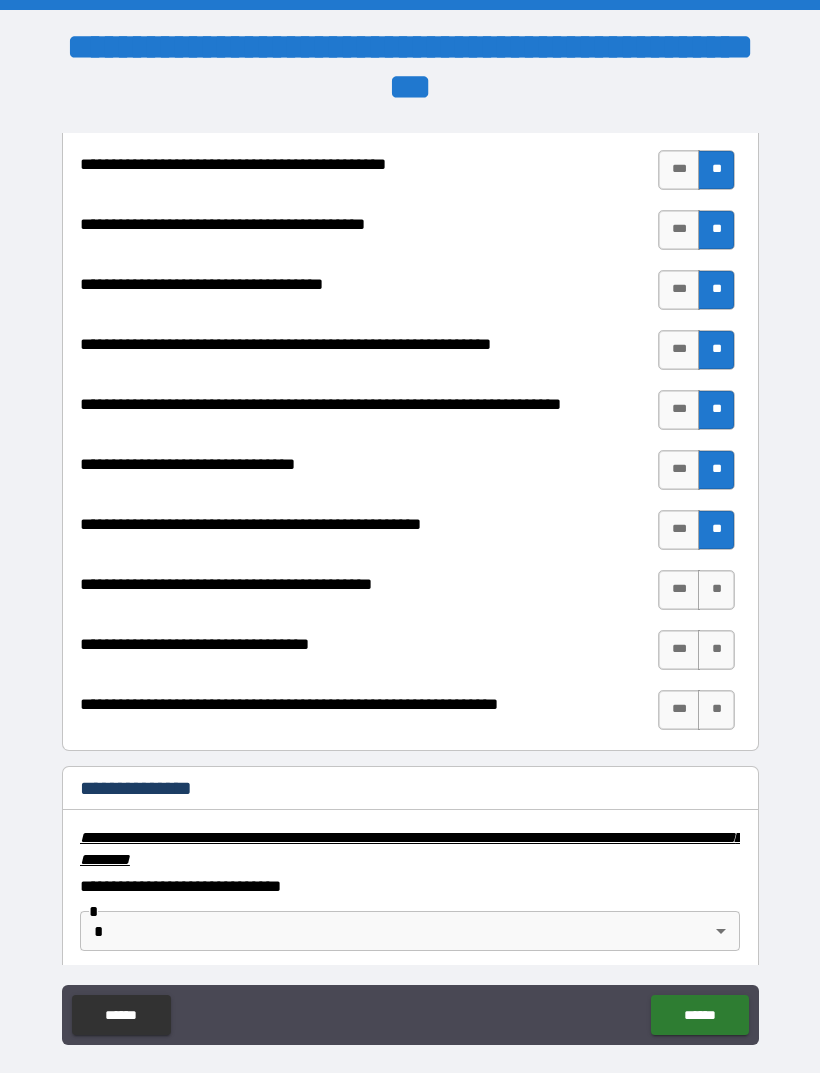 click on "**" at bounding box center [716, 590] 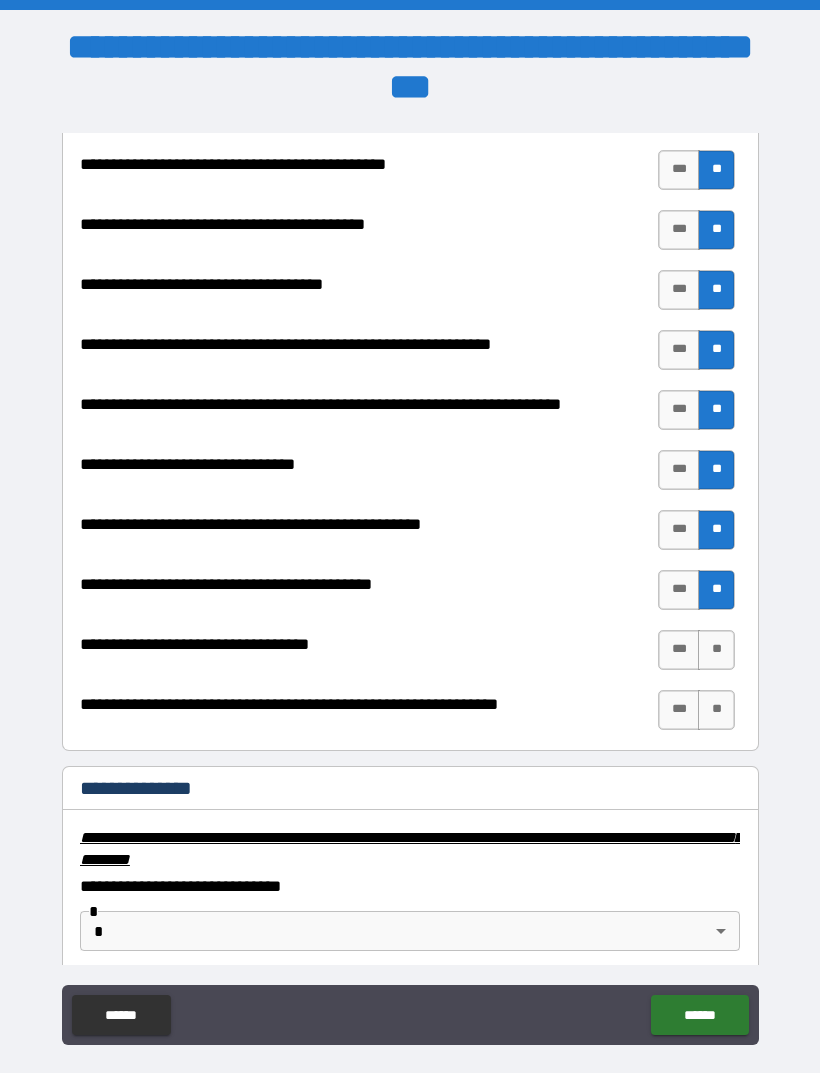 click on "**" at bounding box center [716, 650] 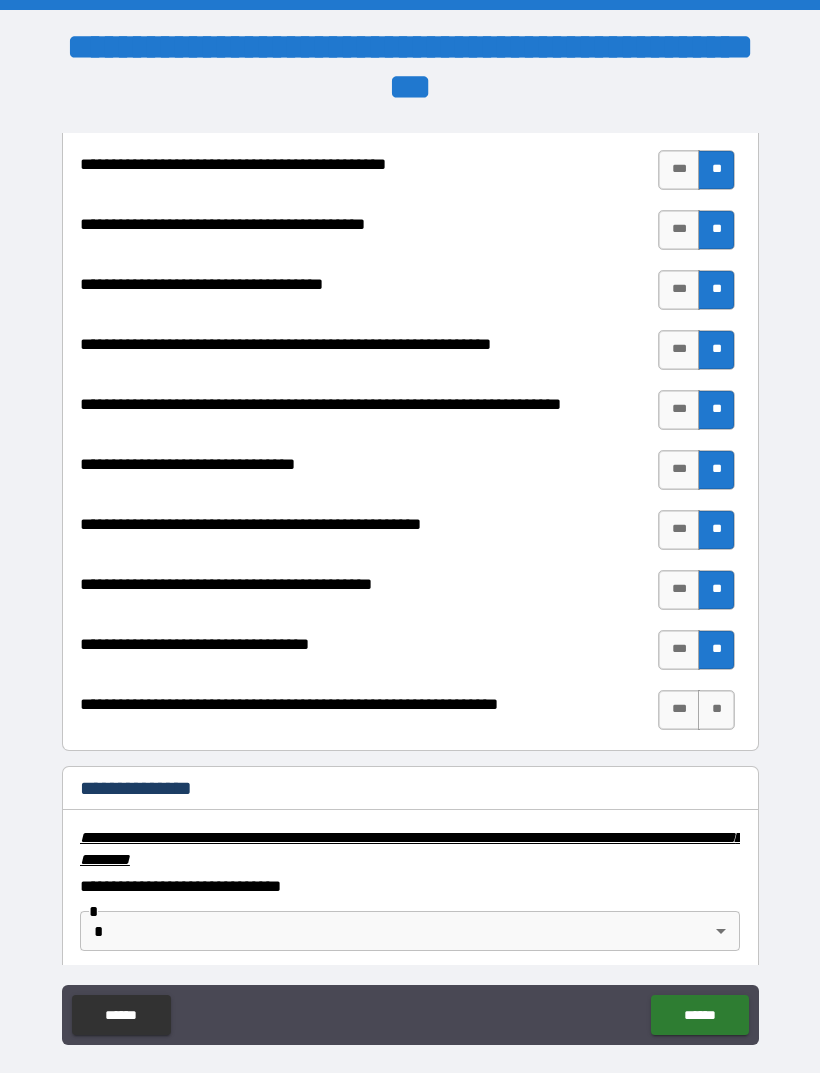 click on "**" at bounding box center (716, 710) 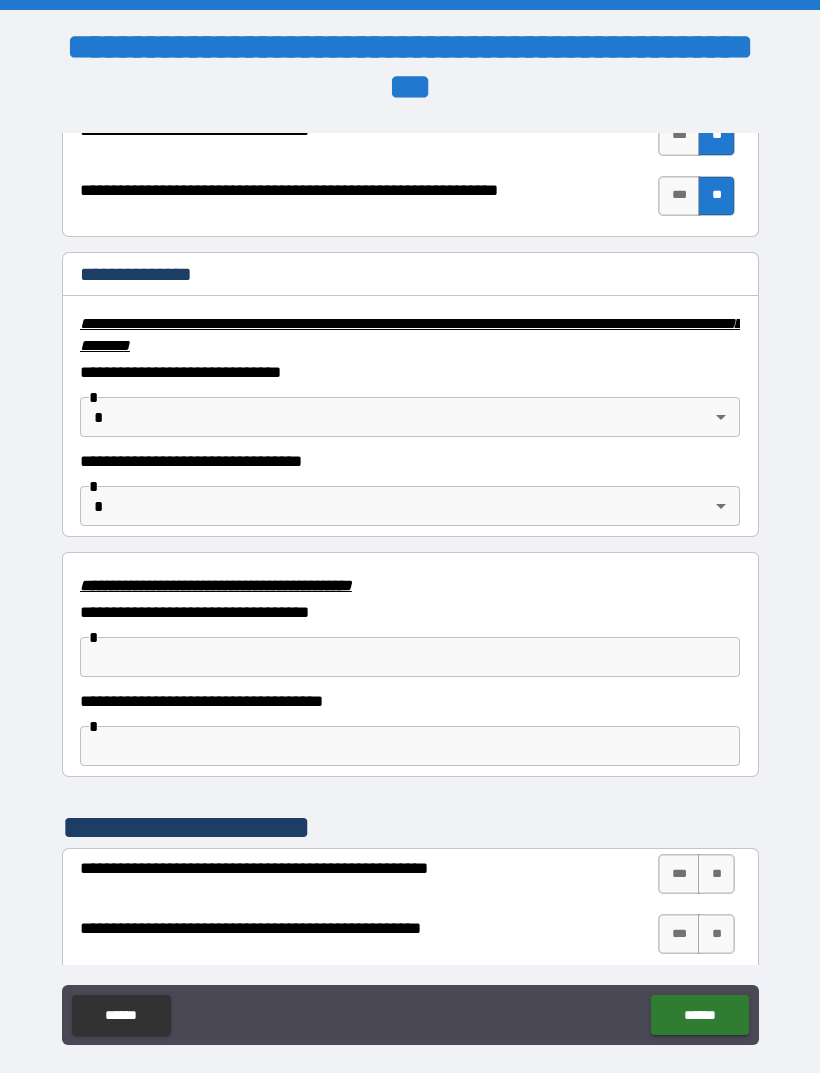 scroll, scrollTop: 3177, scrollLeft: 0, axis: vertical 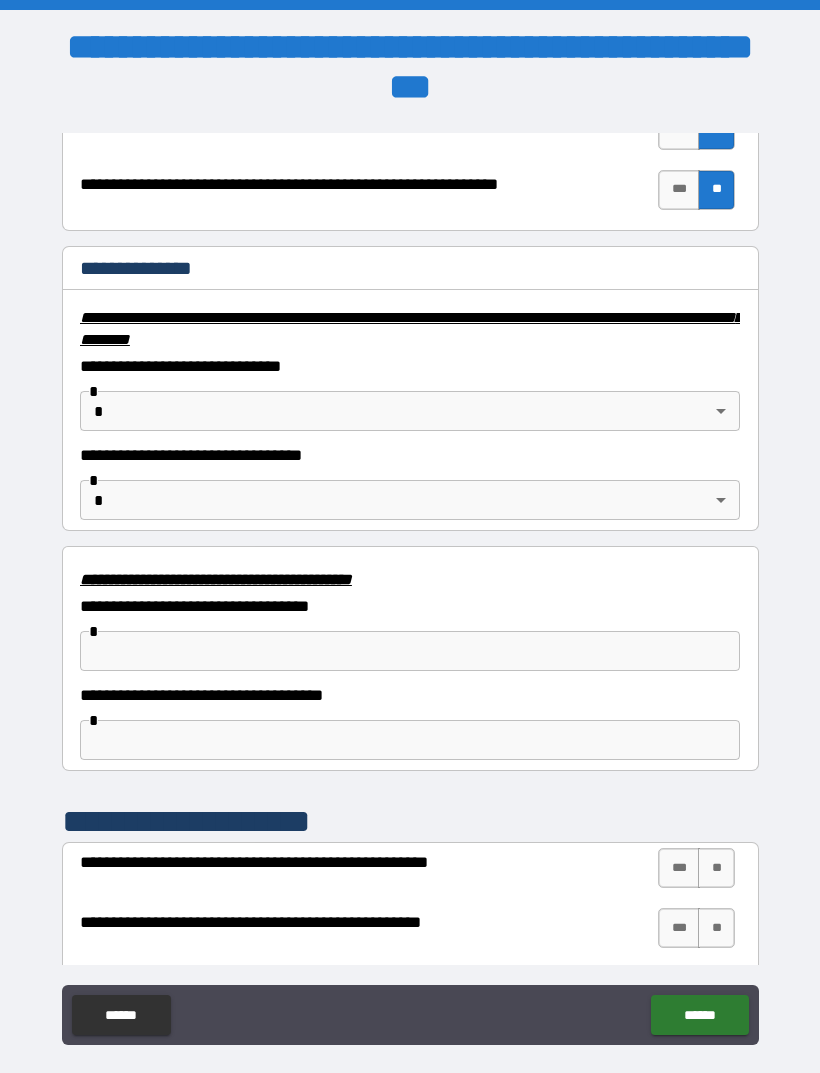 click on "**********" at bounding box center [410, 568] 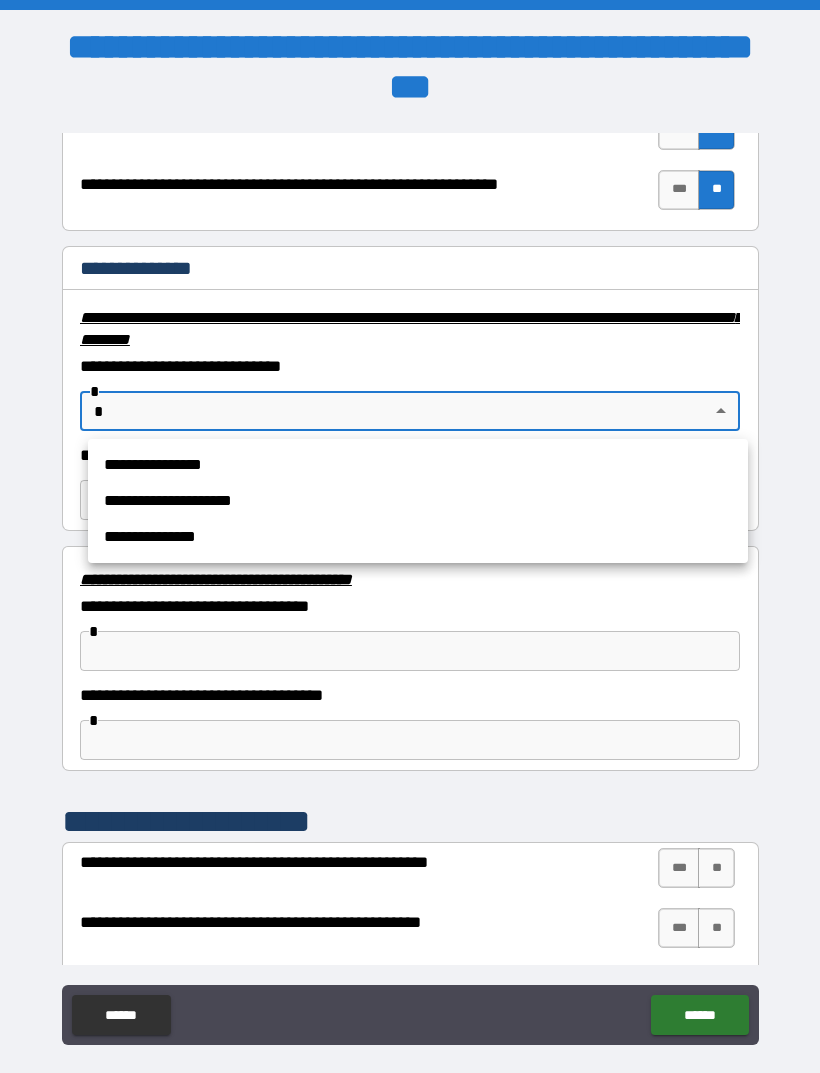 click on "**********" at bounding box center [418, 465] 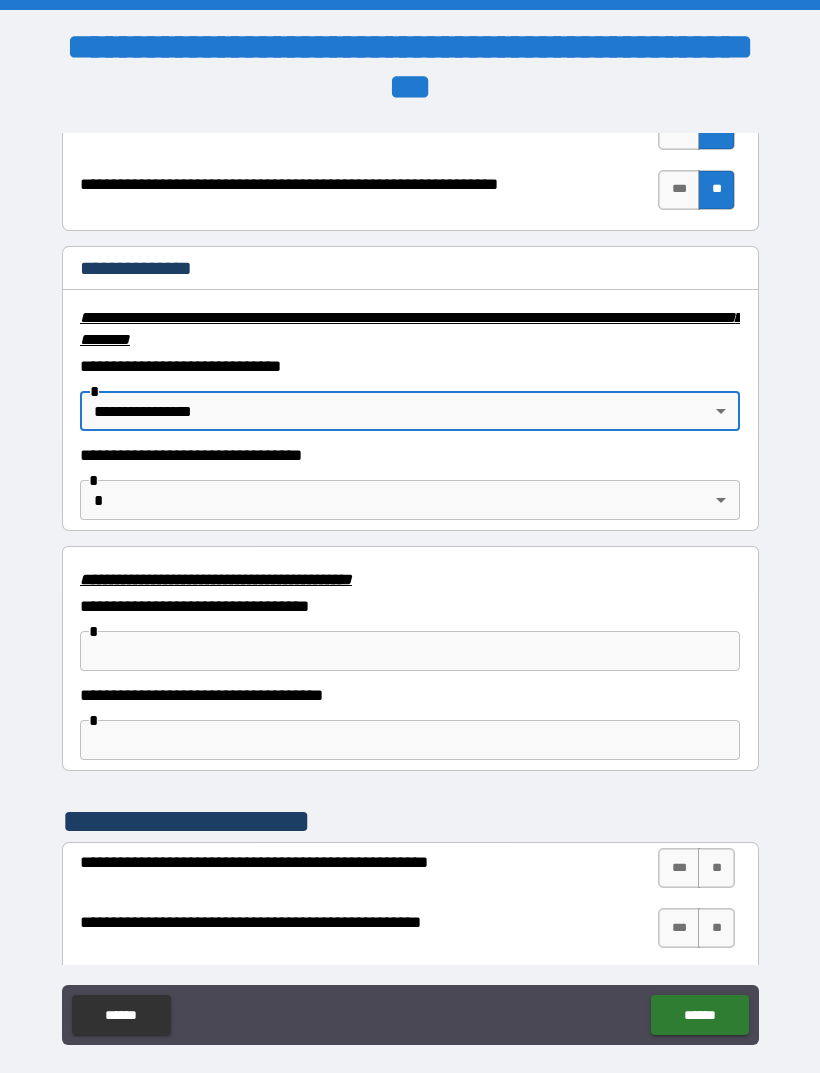 click on "**********" at bounding box center [410, 568] 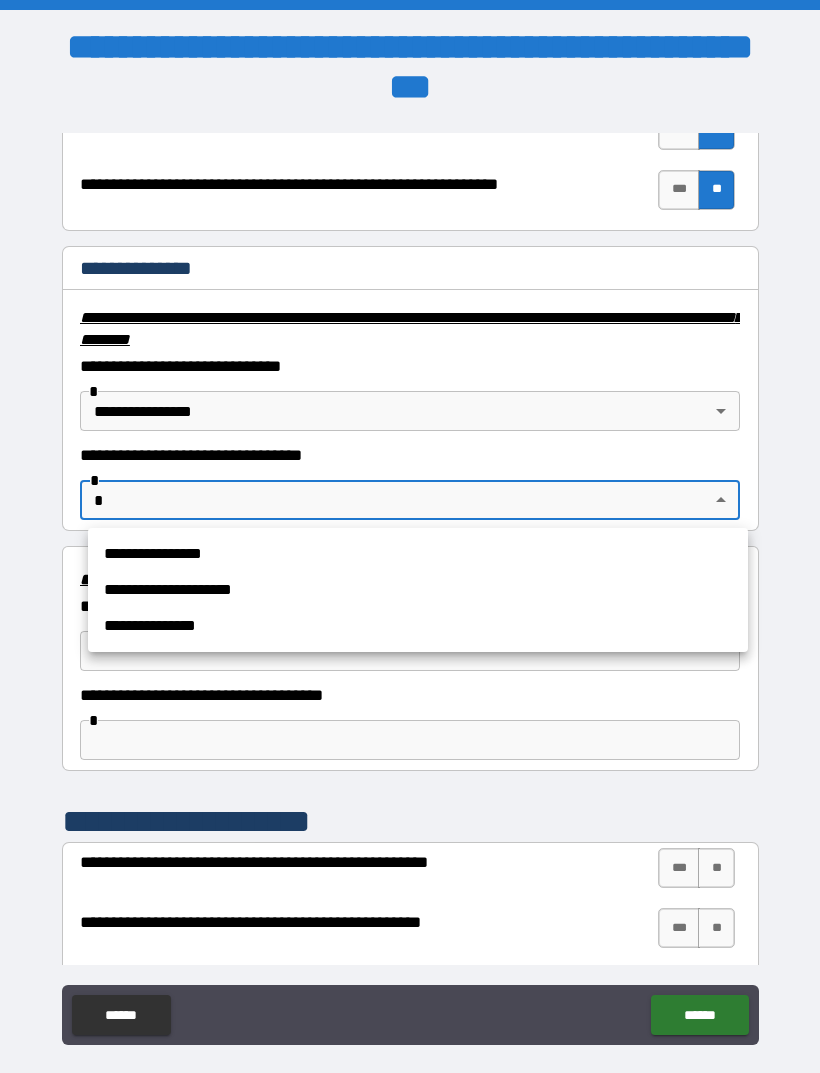 click on "**********" at bounding box center (418, 590) 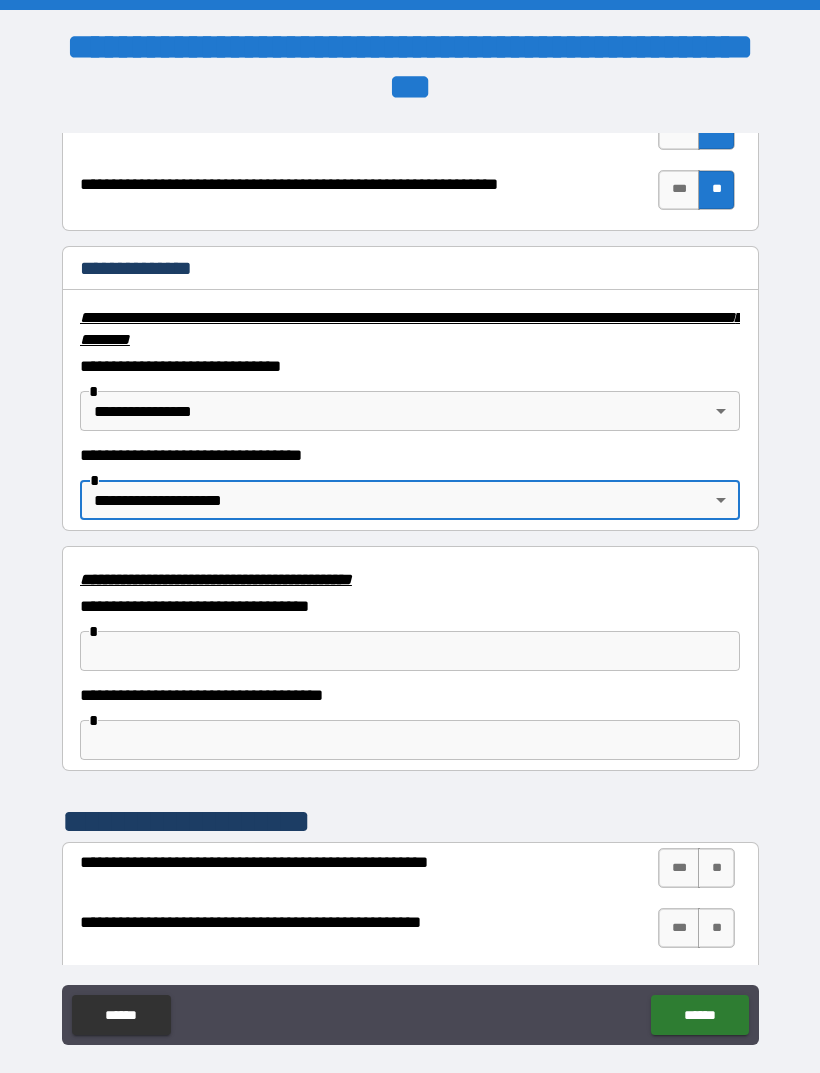type on "**********" 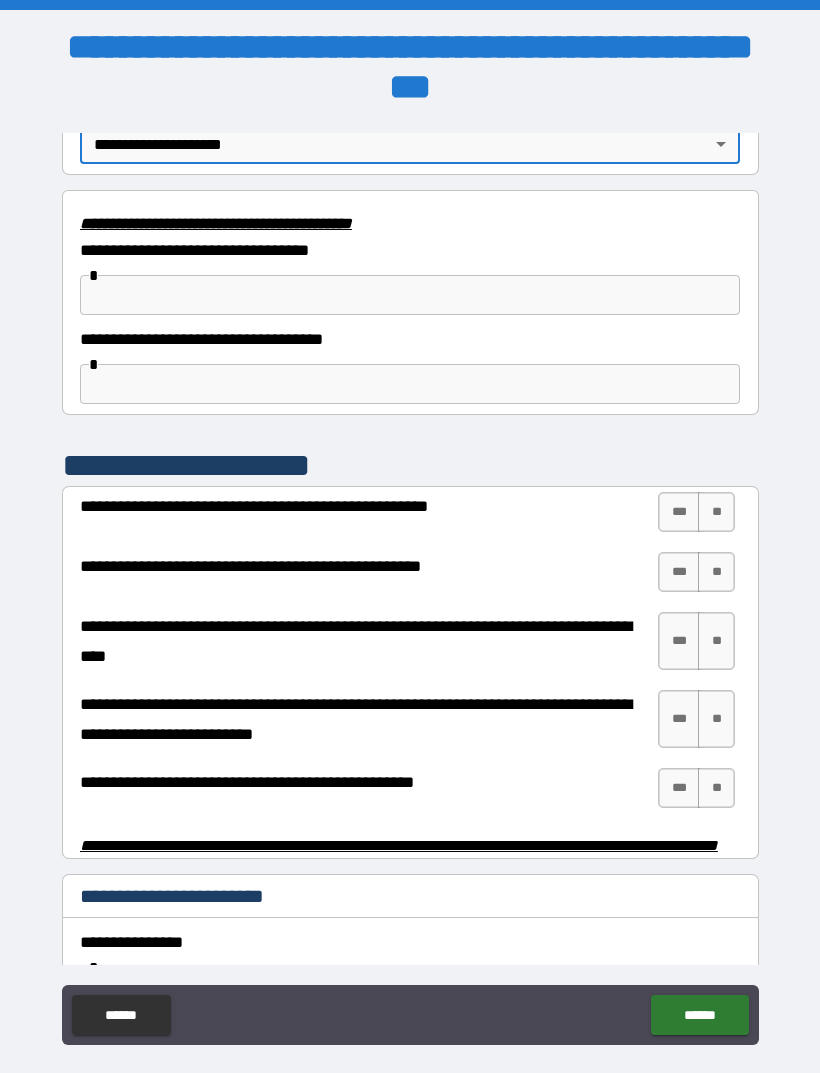 scroll, scrollTop: 3646, scrollLeft: 0, axis: vertical 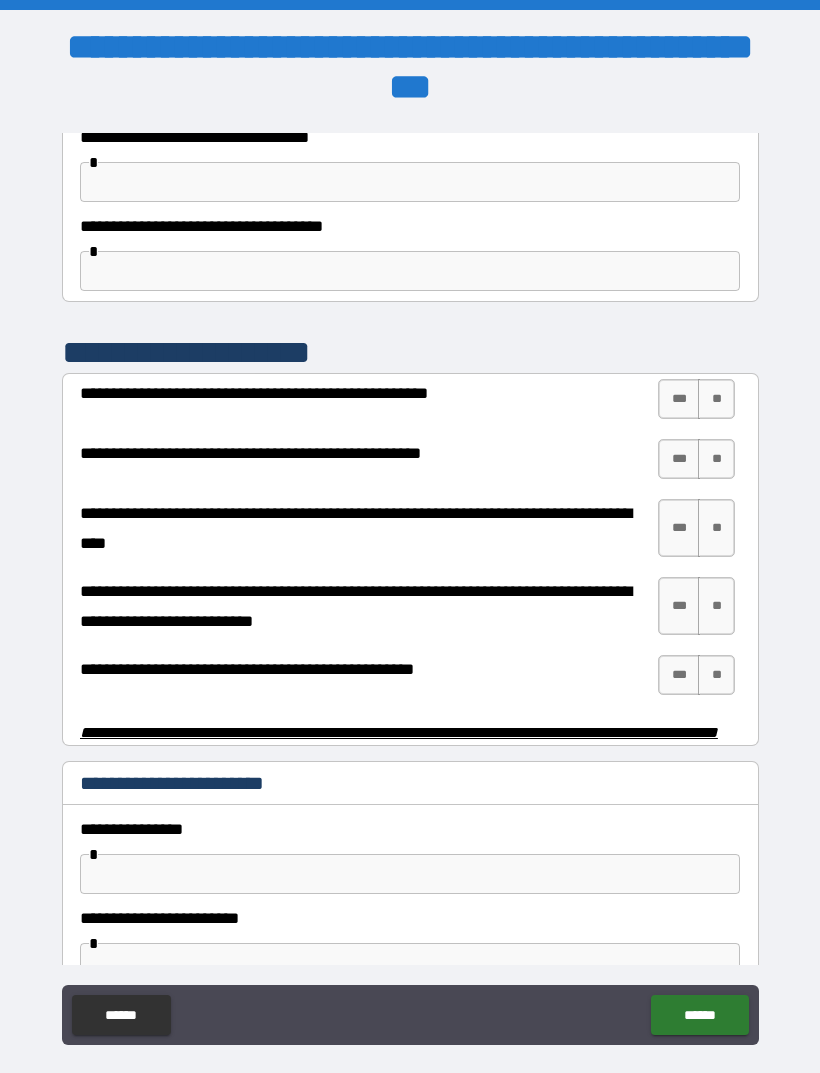 click on "**" at bounding box center [716, 399] 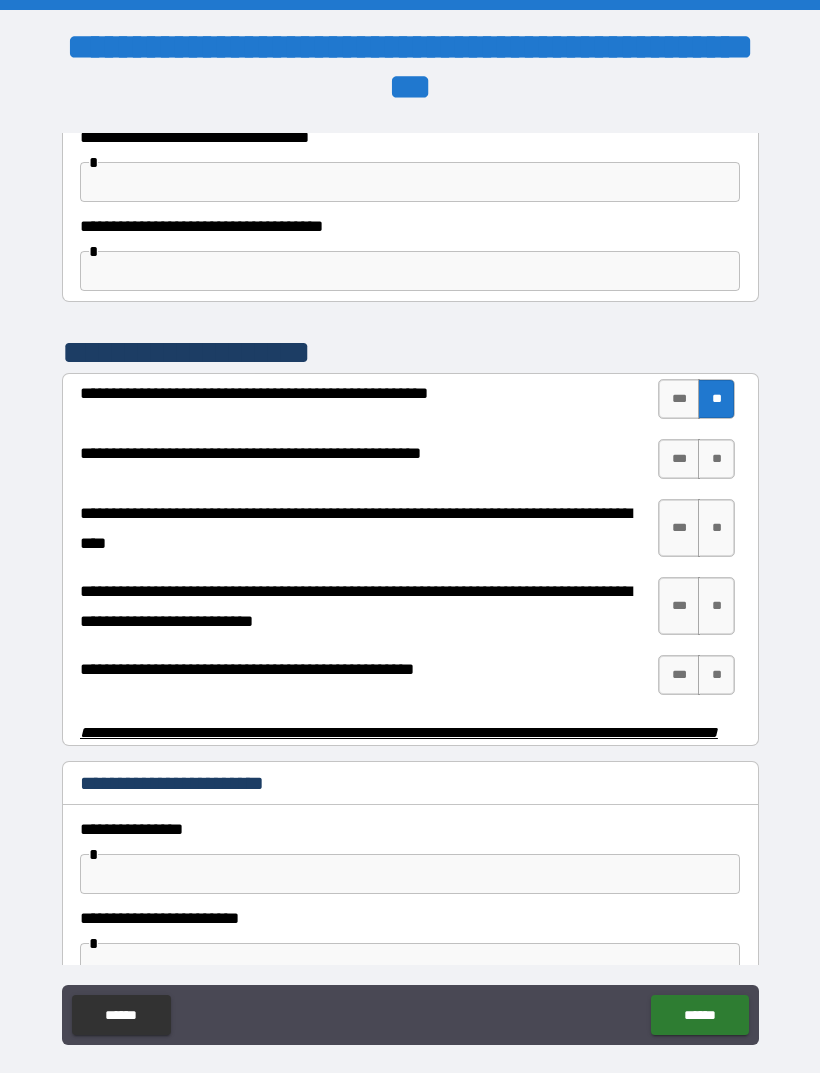 click on "**" at bounding box center (716, 459) 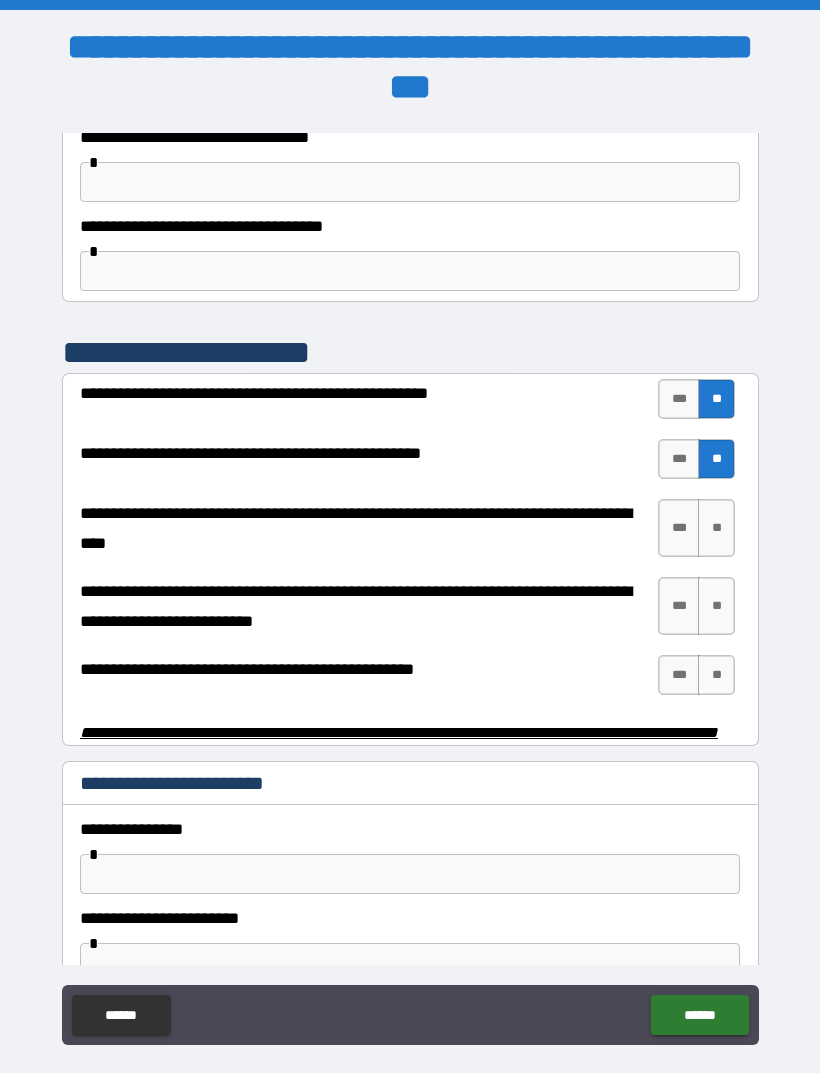 click on "**" at bounding box center (716, 528) 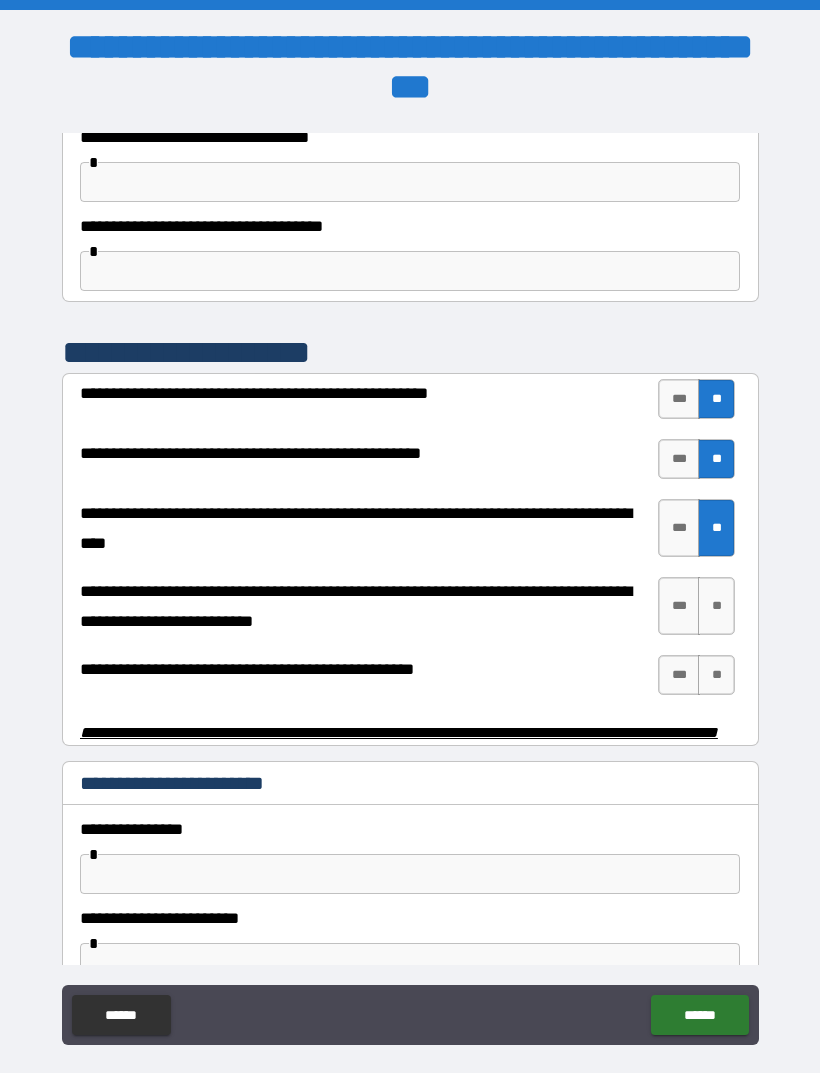 click on "**" at bounding box center [716, 606] 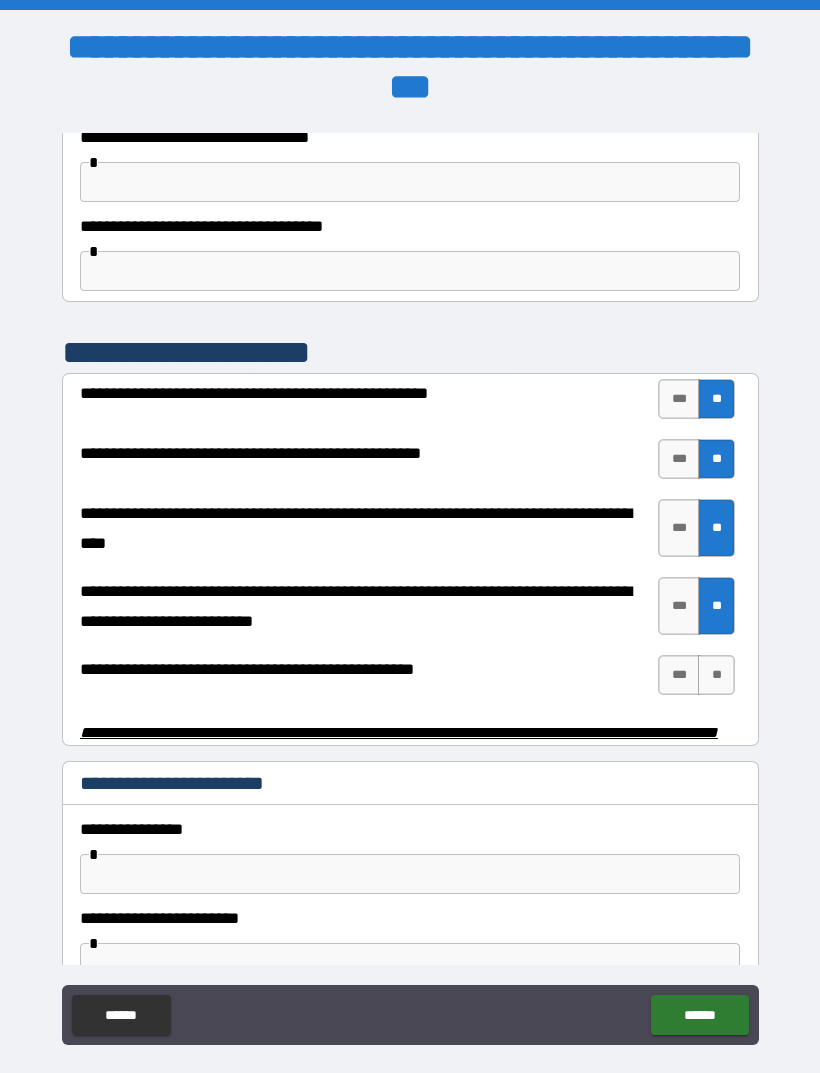 click on "**" at bounding box center [716, 675] 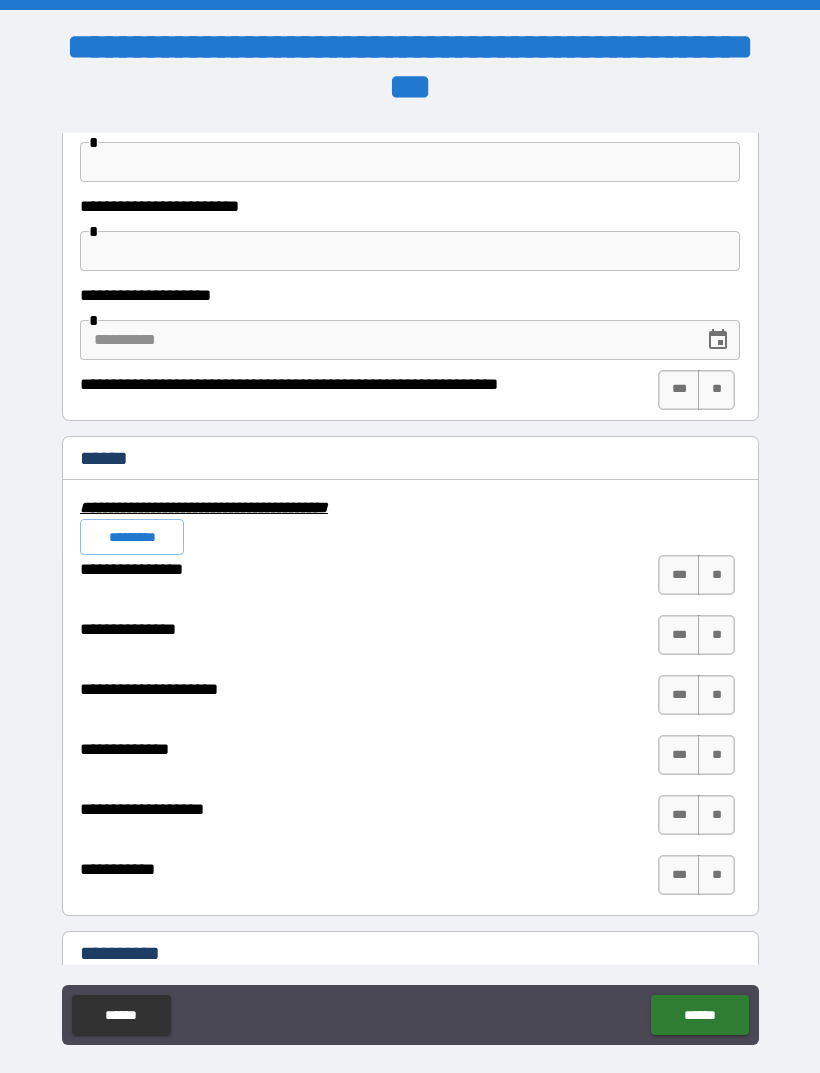 scroll, scrollTop: 4361, scrollLeft: 0, axis: vertical 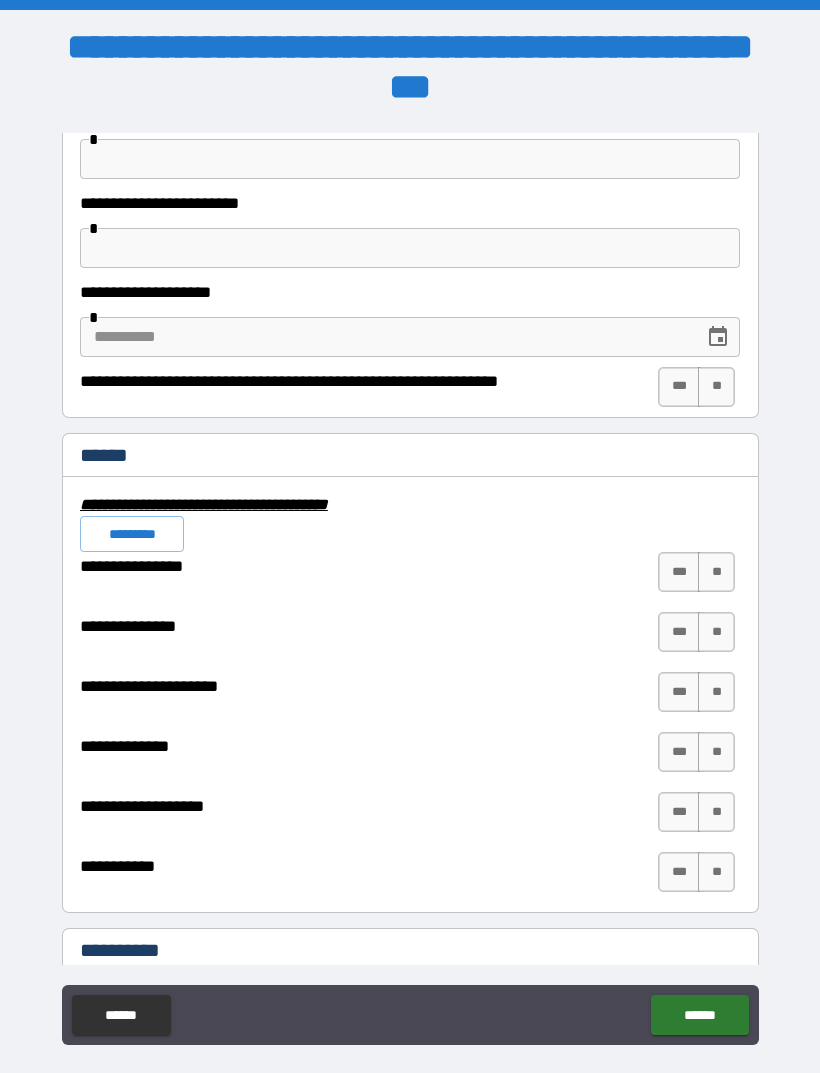 click at bounding box center [410, 159] 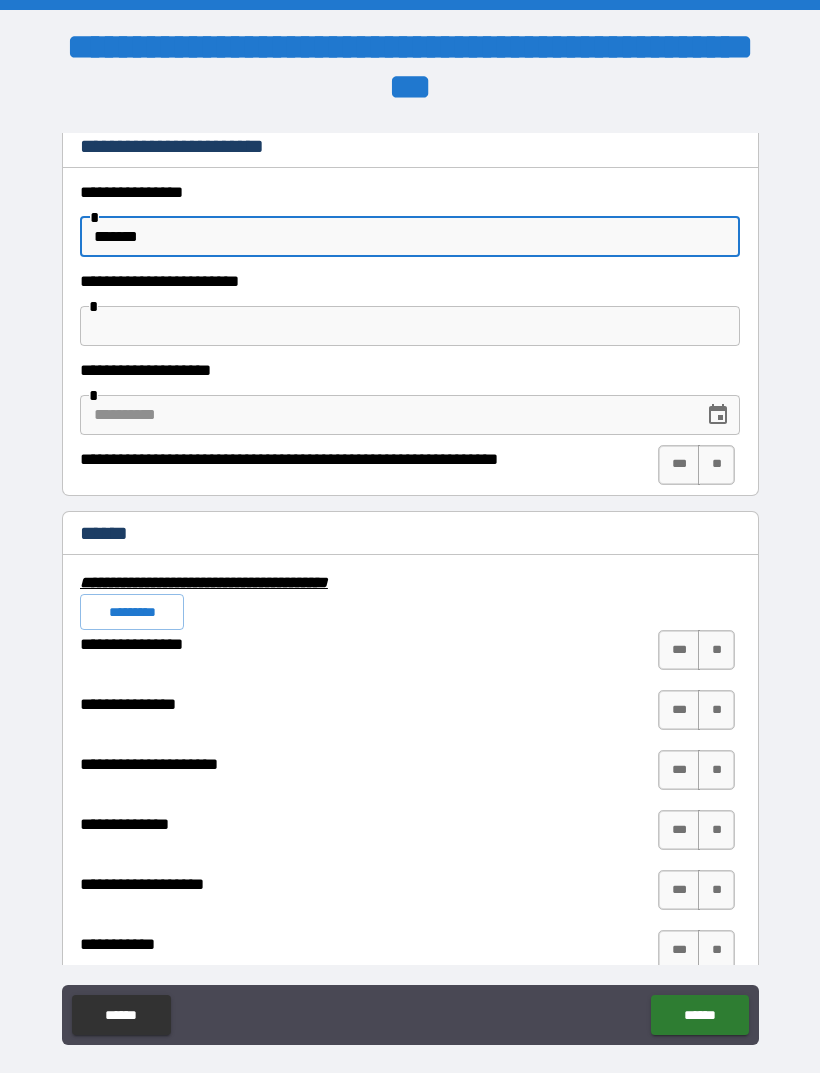 scroll, scrollTop: 4263, scrollLeft: 0, axis: vertical 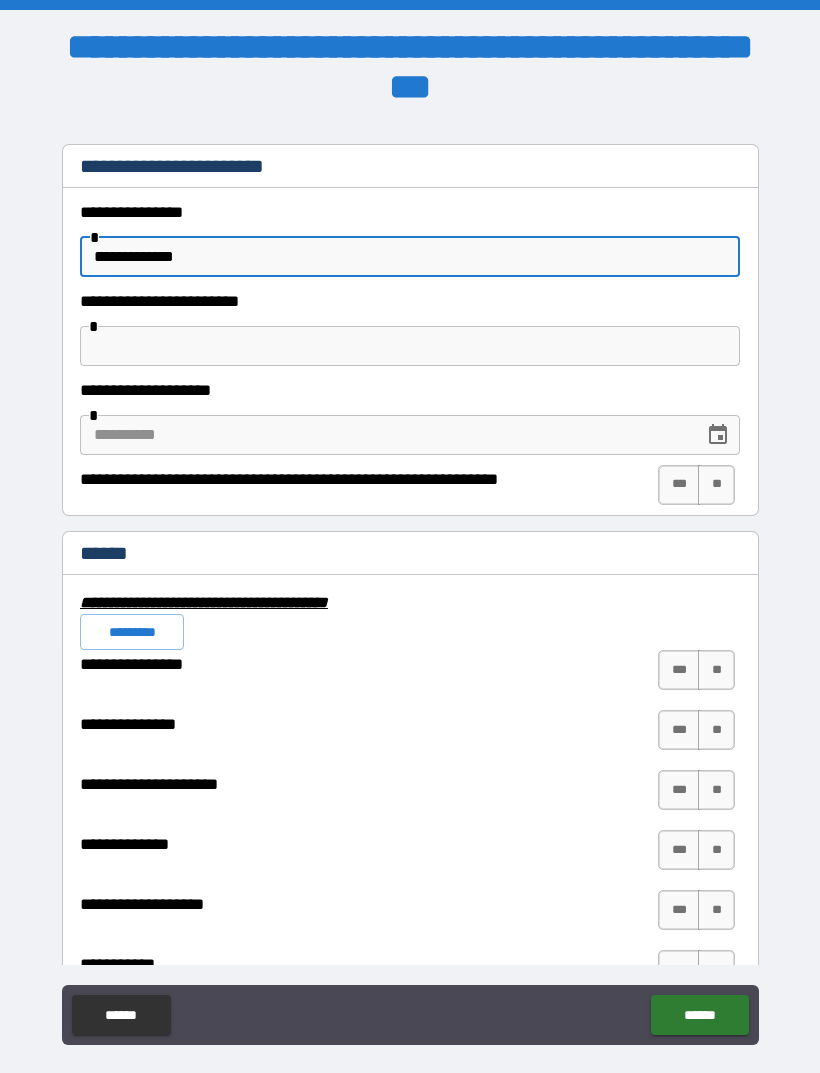 type on "**********" 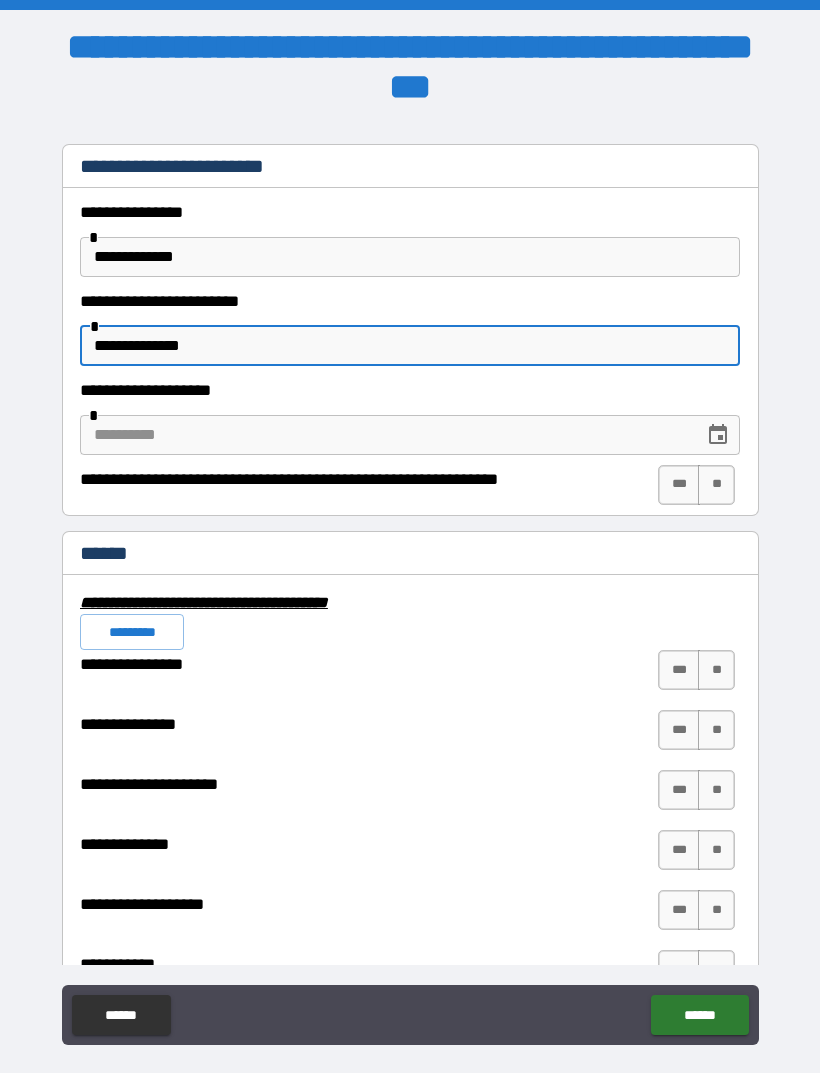type on "**********" 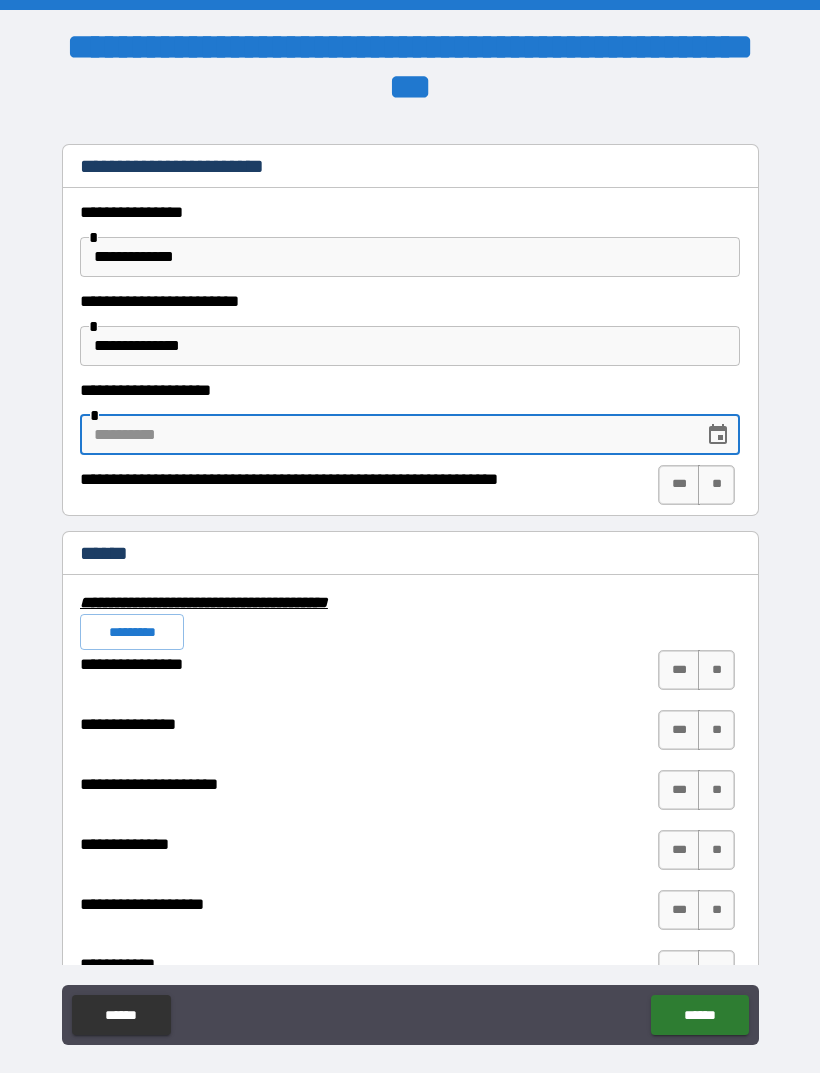 click at bounding box center (718, 435) 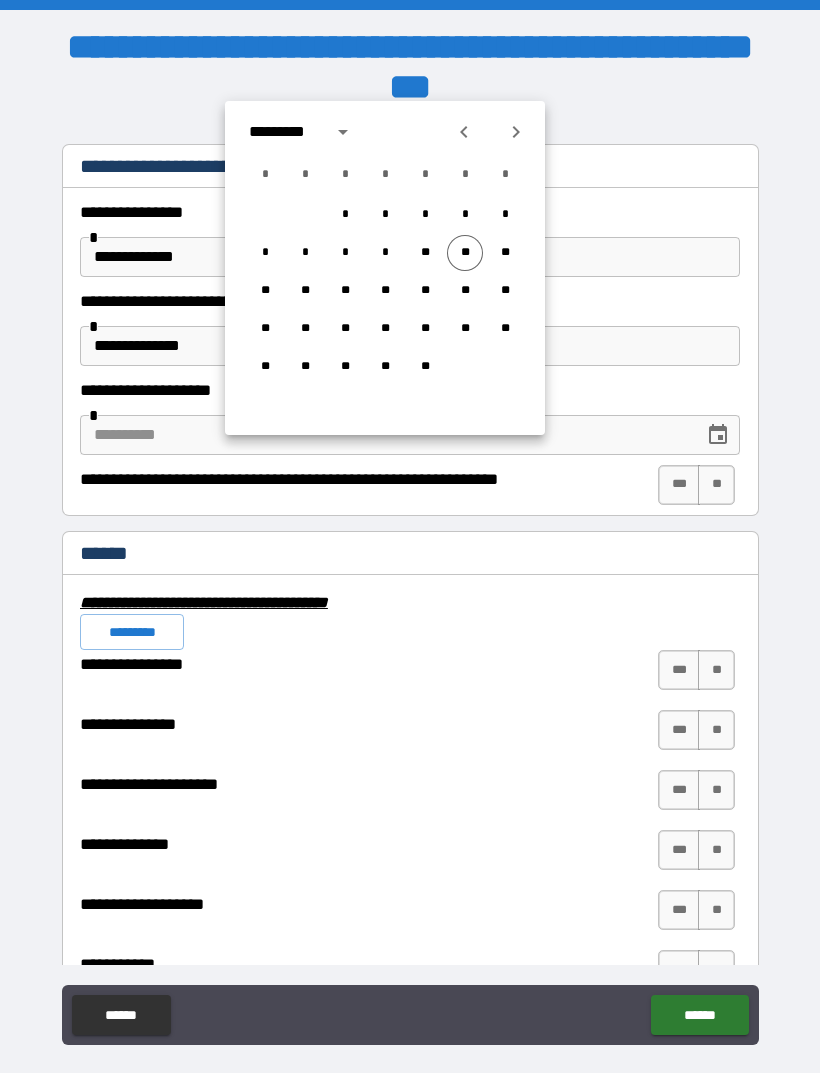 click 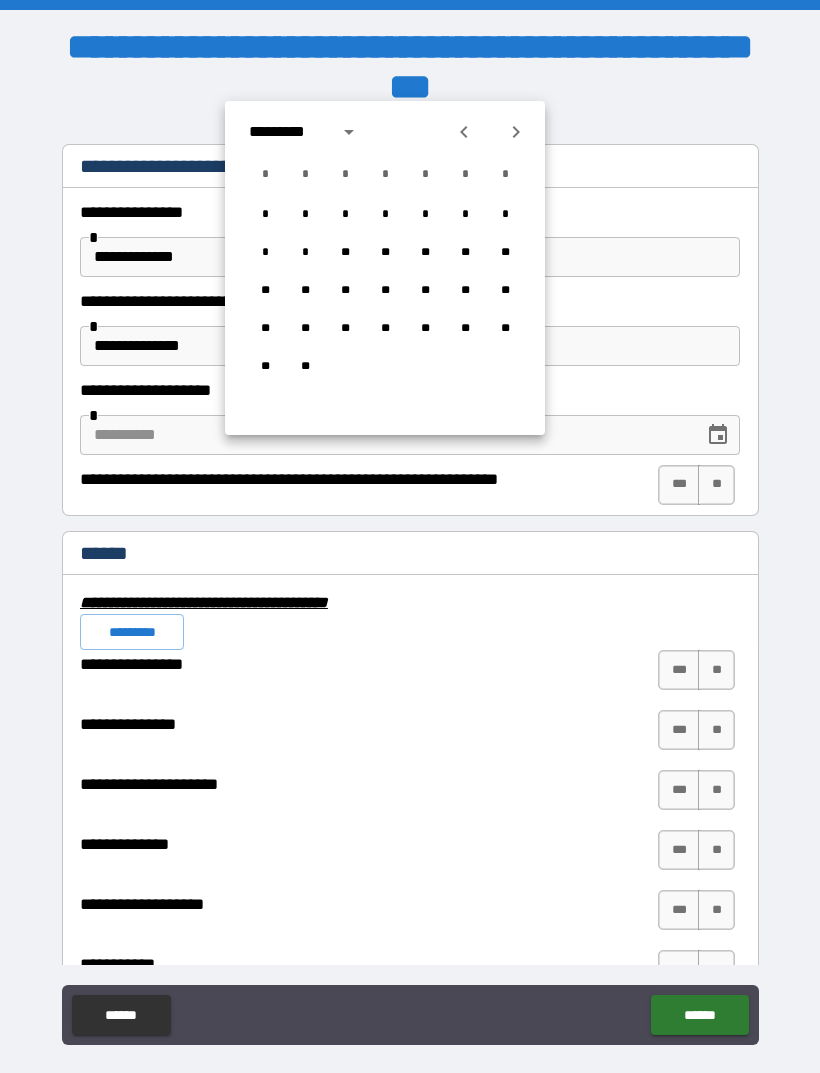 click 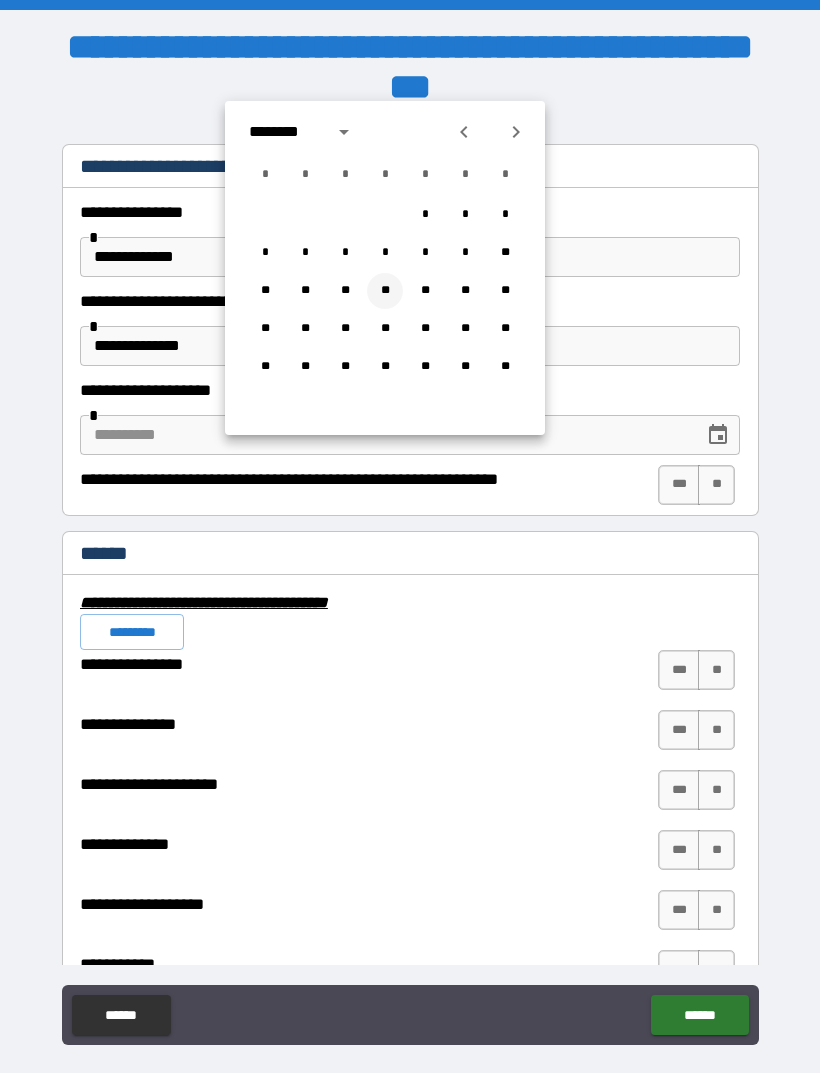 click on "**" at bounding box center (385, 291) 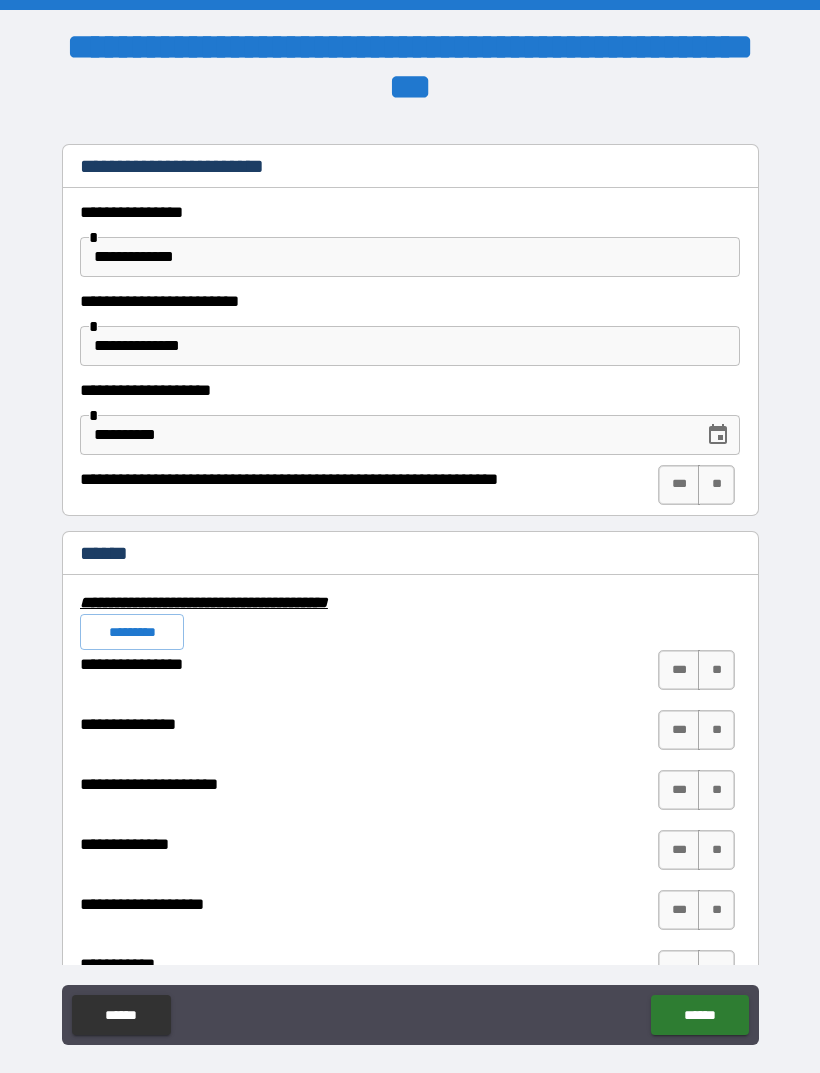type on "**********" 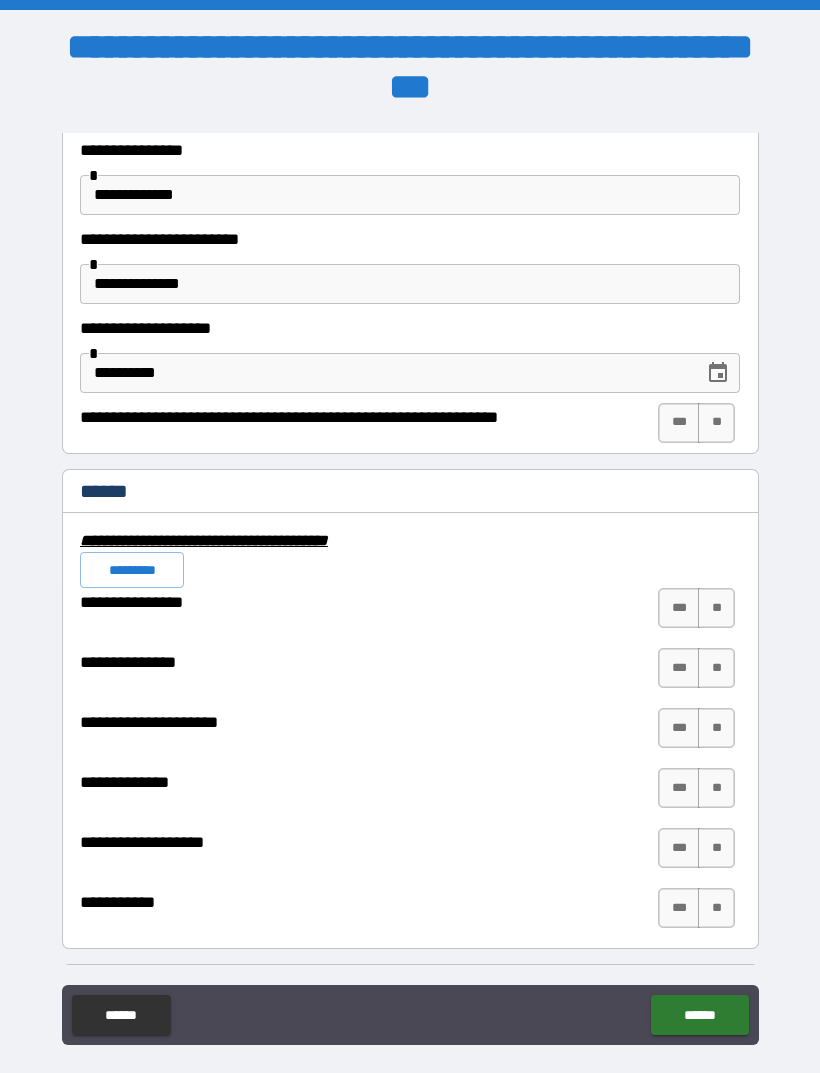 scroll, scrollTop: 4333, scrollLeft: 0, axis: vertical 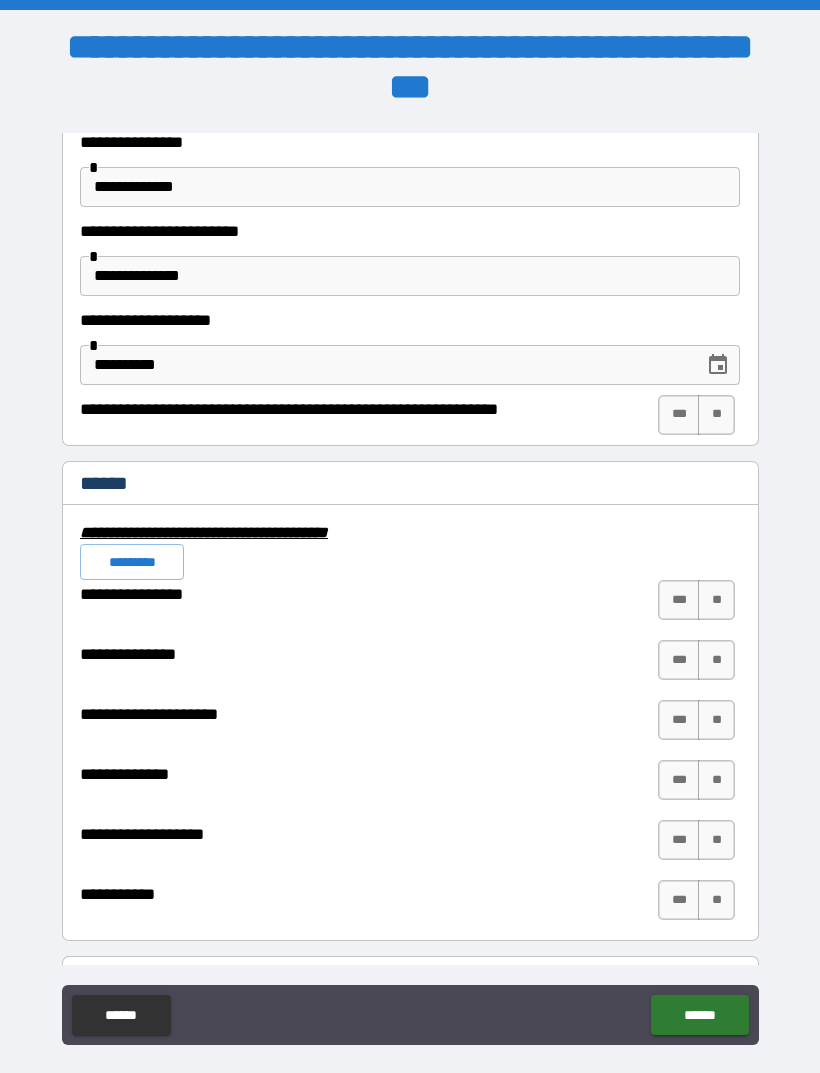click on "**" at bounding box center (716, 415) 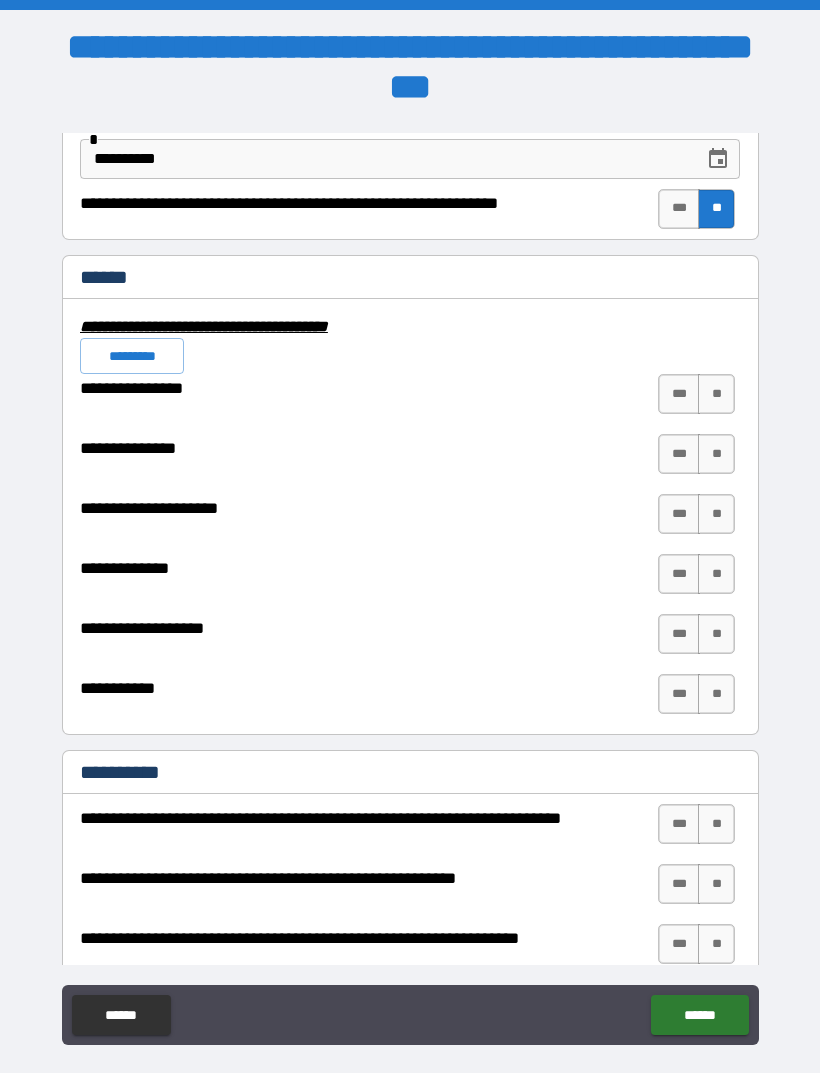 scroll, scrollTop: 4546, scrollLeft: 0, axis: vertical 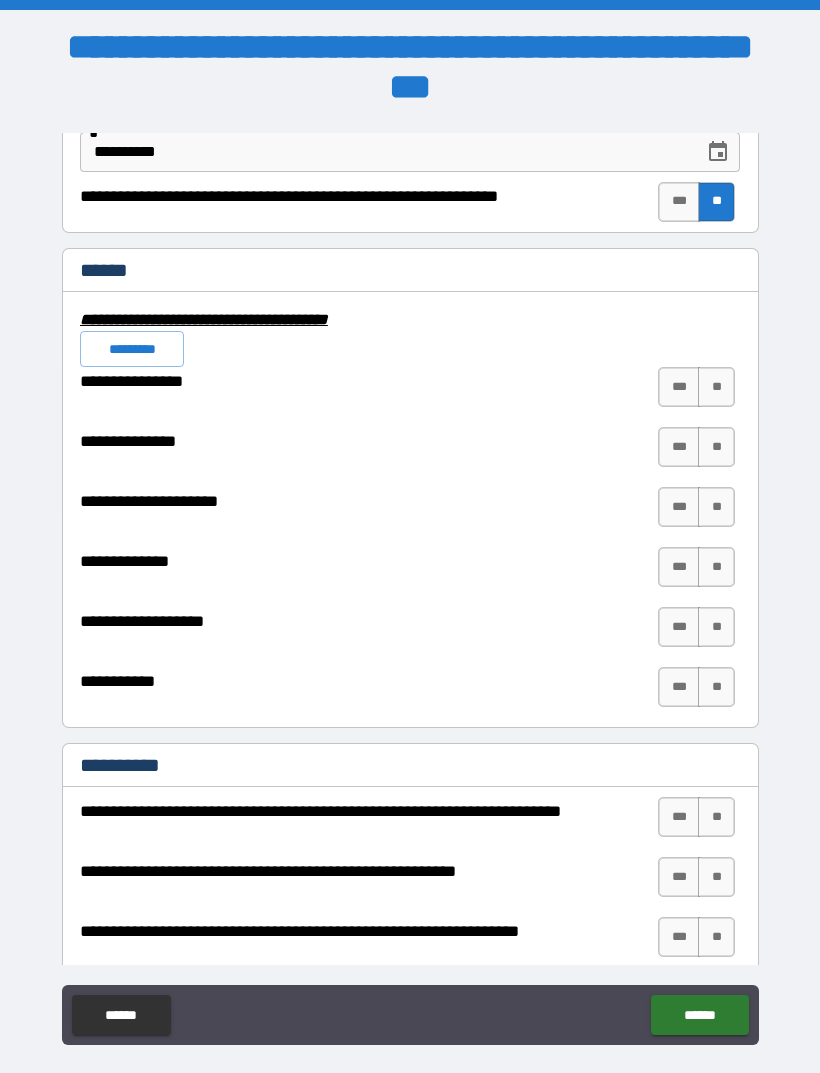 click on "**" at bounding box center [716, 387] 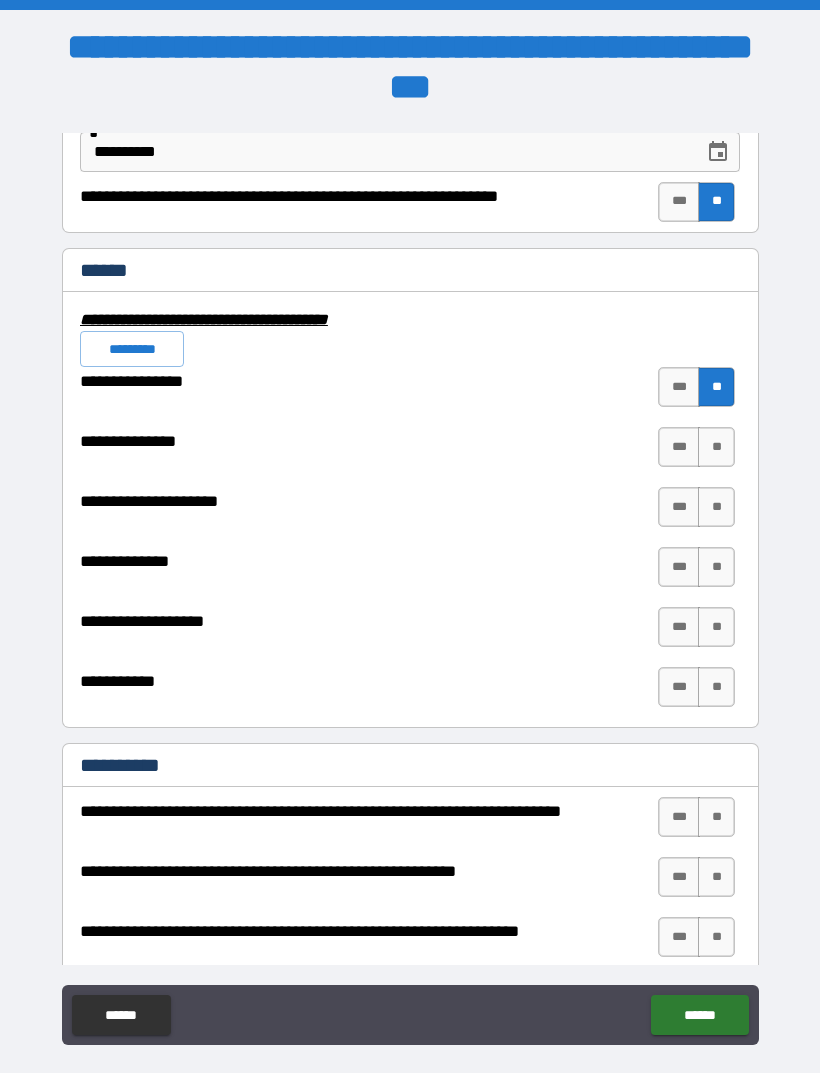 click on "**" at bounding box center (716, 447) 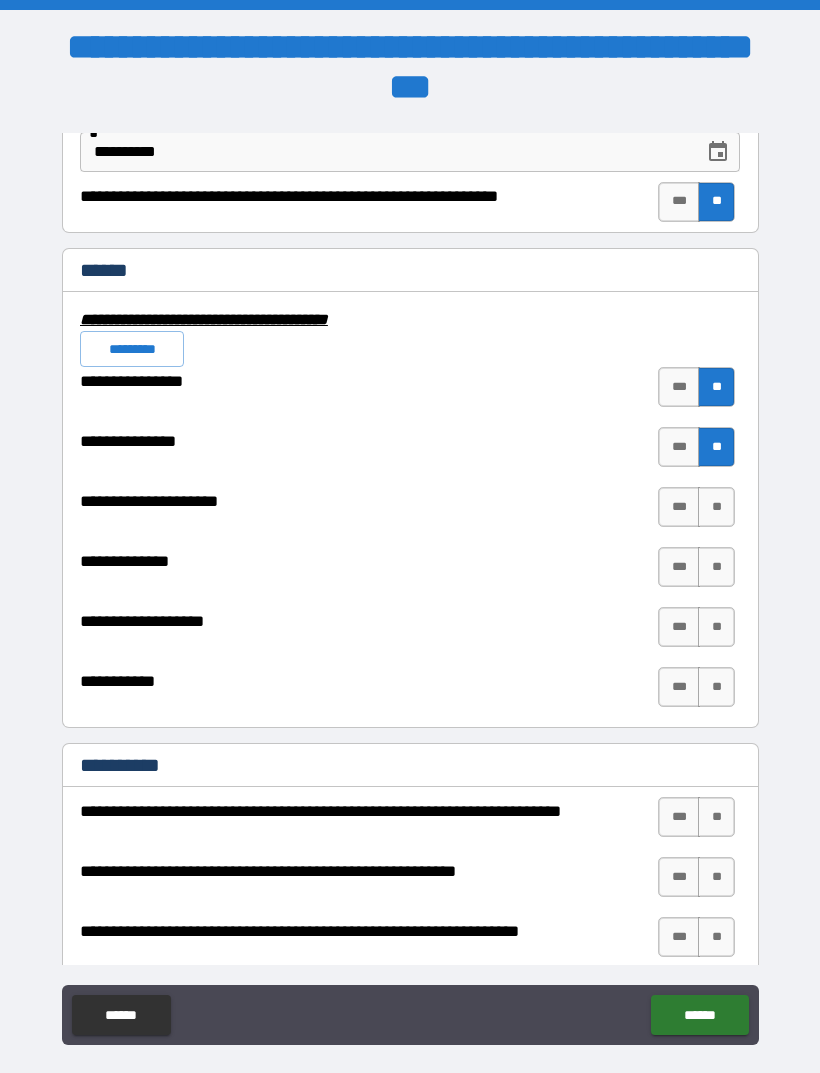 click on "**" at bounding box center (716, 507) 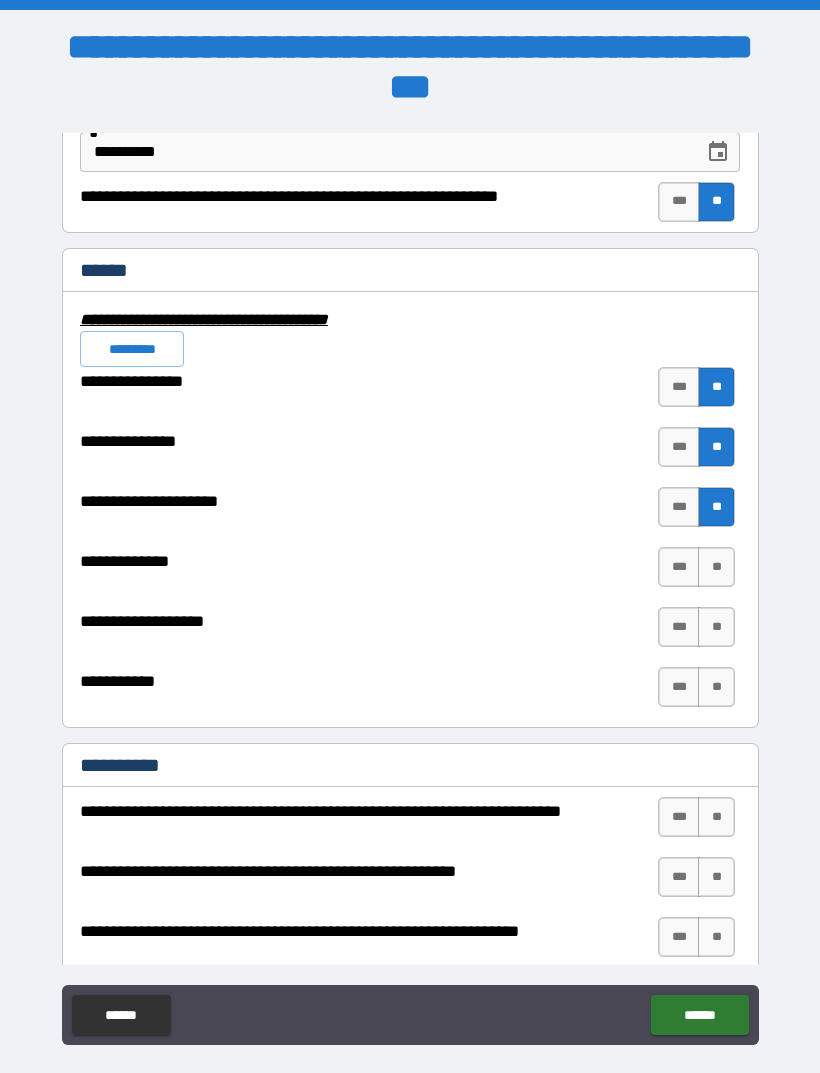 click on "**" at bounding box center [716, 567] 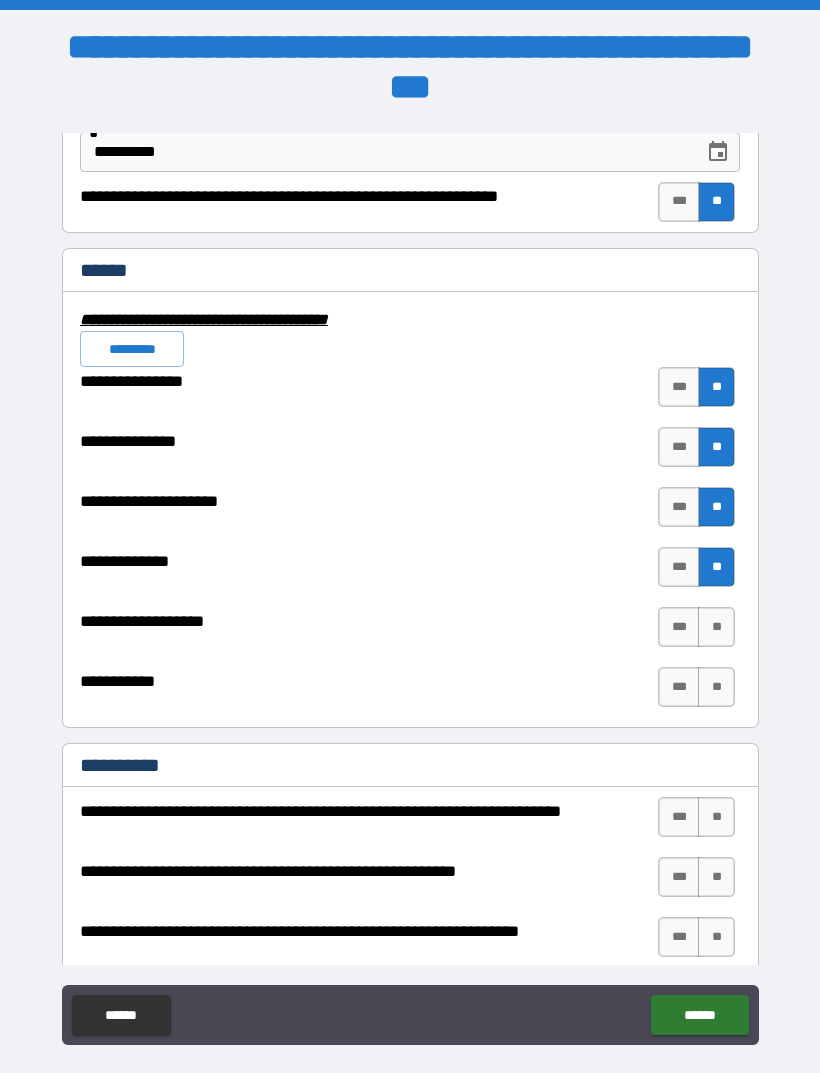 click on "**" at bounding box center [716, 627] 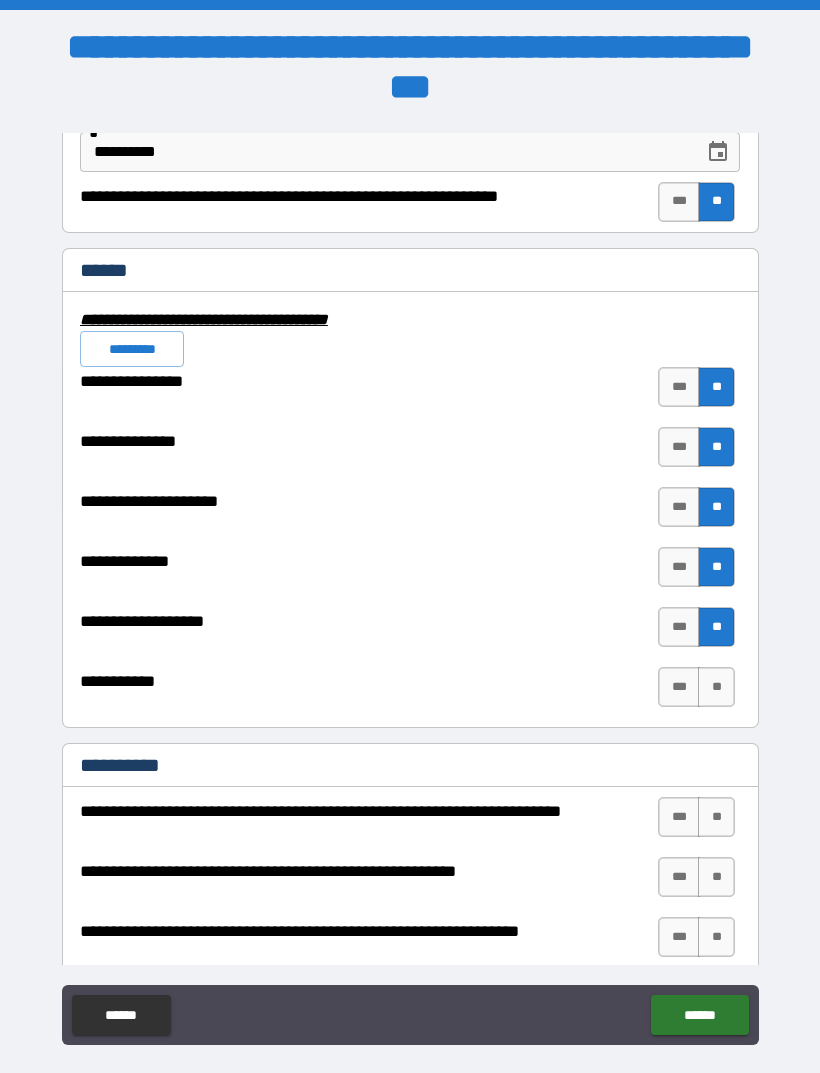 click on "**" at bounding box center (716, 687) 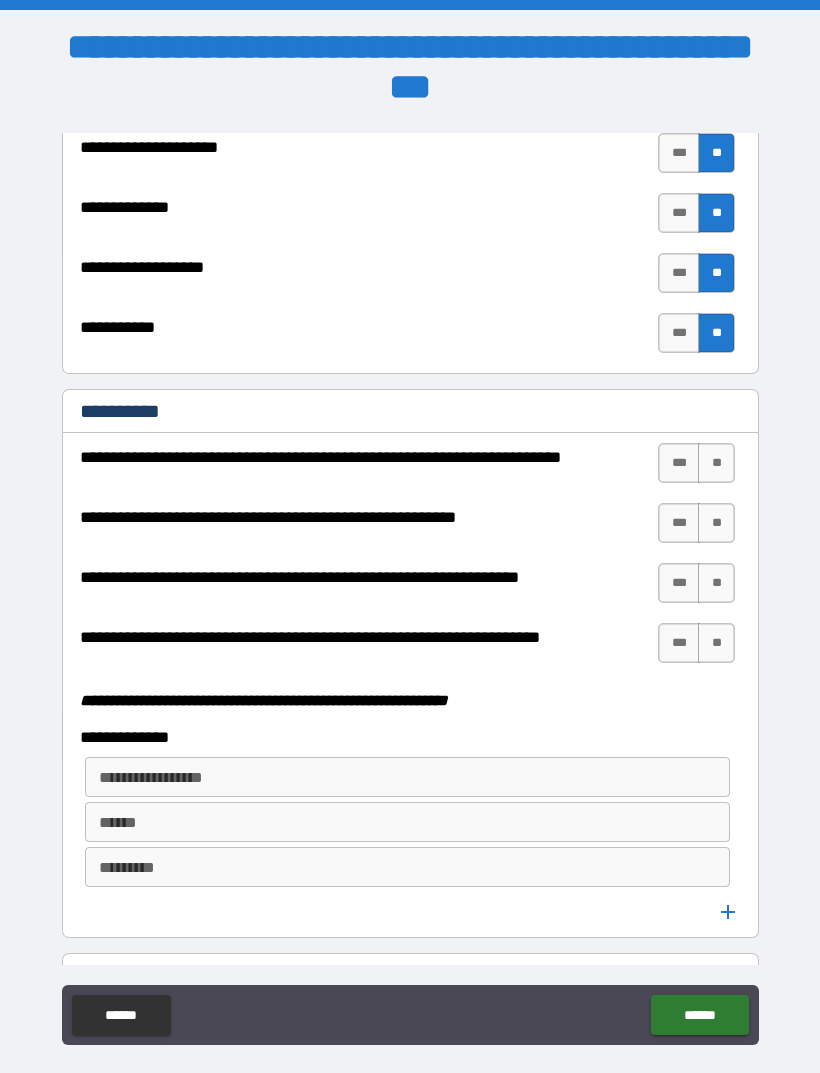 scroll, scrollTop: 4904, scrollLeft: 0, axis: vertical 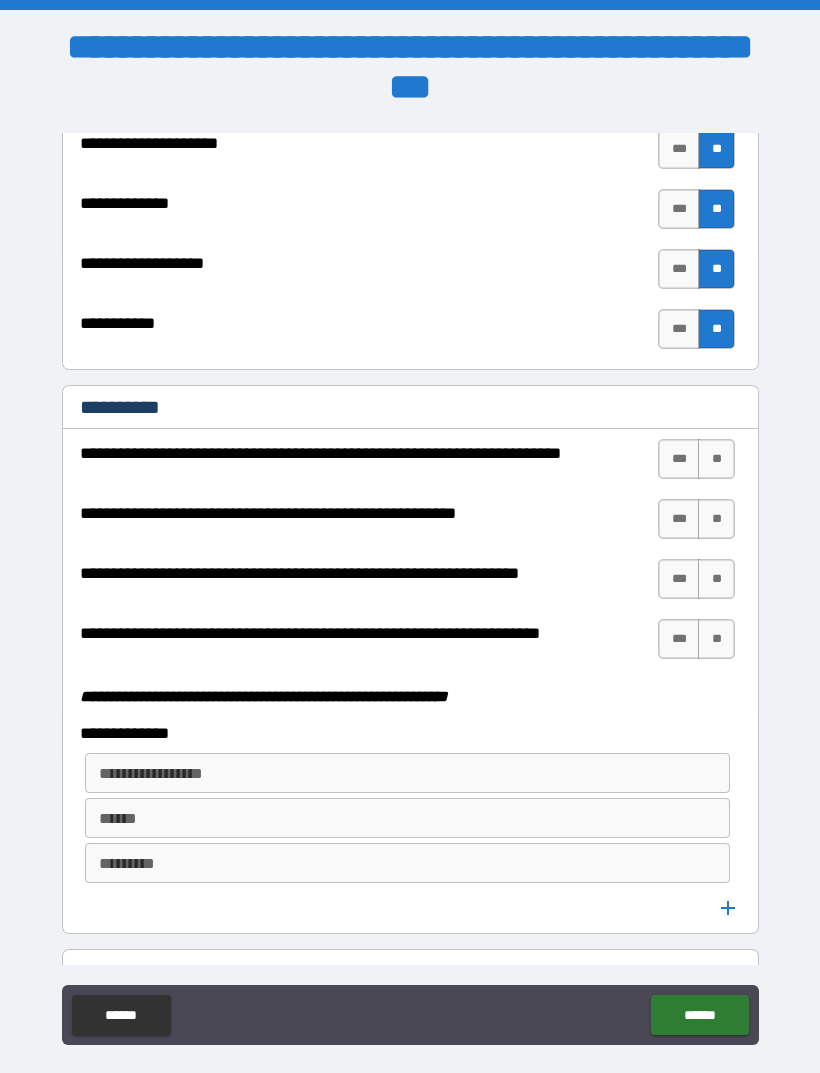 click on "**" at bounding box center [716, 459] 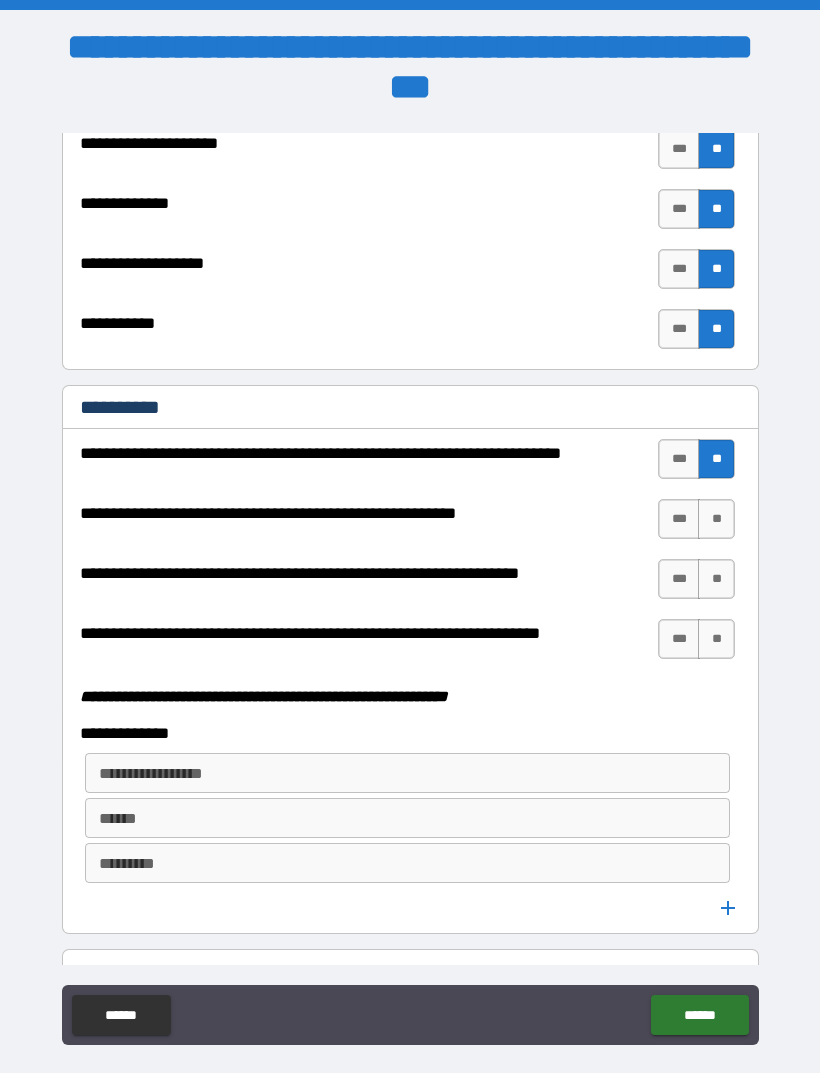 click on "**" at bounding box center [716, 519] 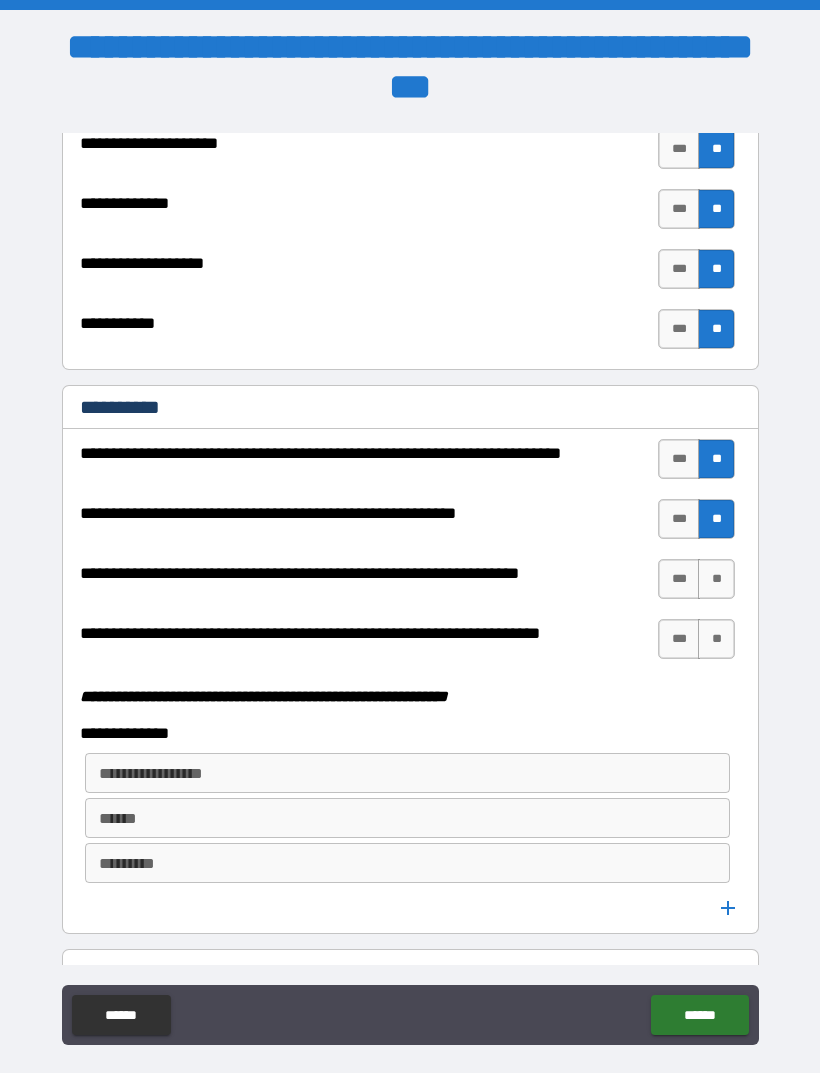 click on "**" at bounding box center (716, 579) 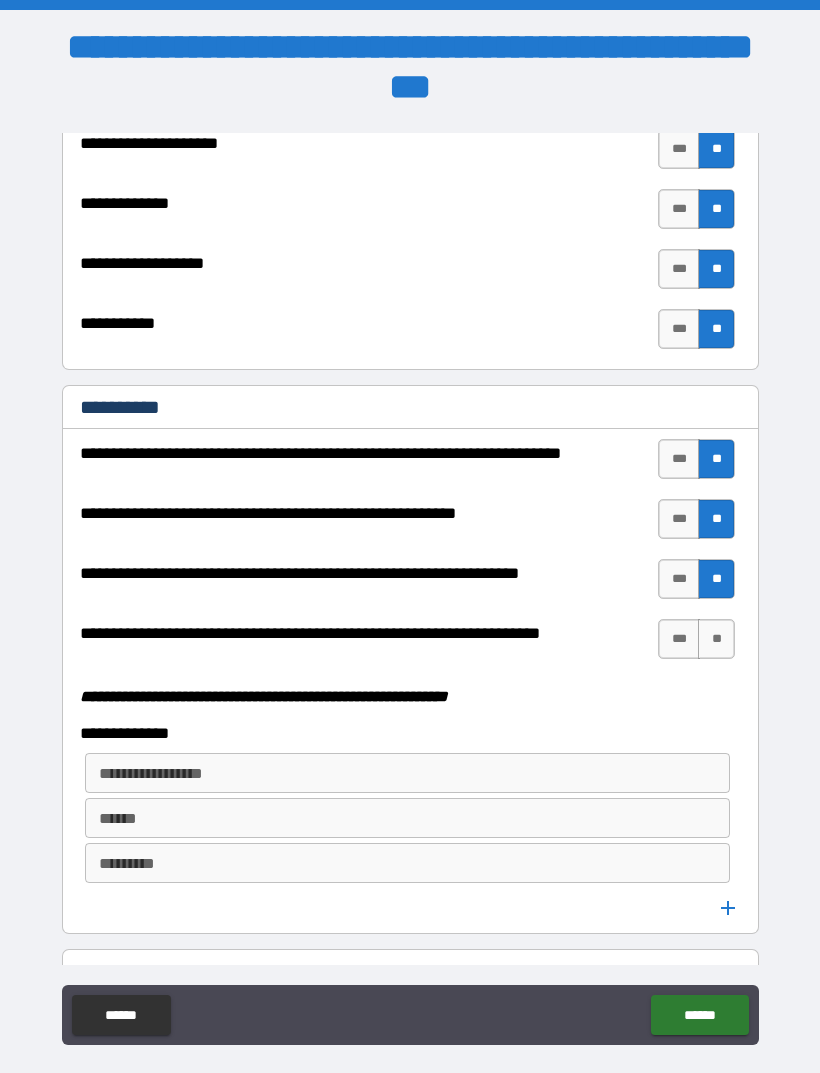 click on "**" at bounding box center (716, 639) 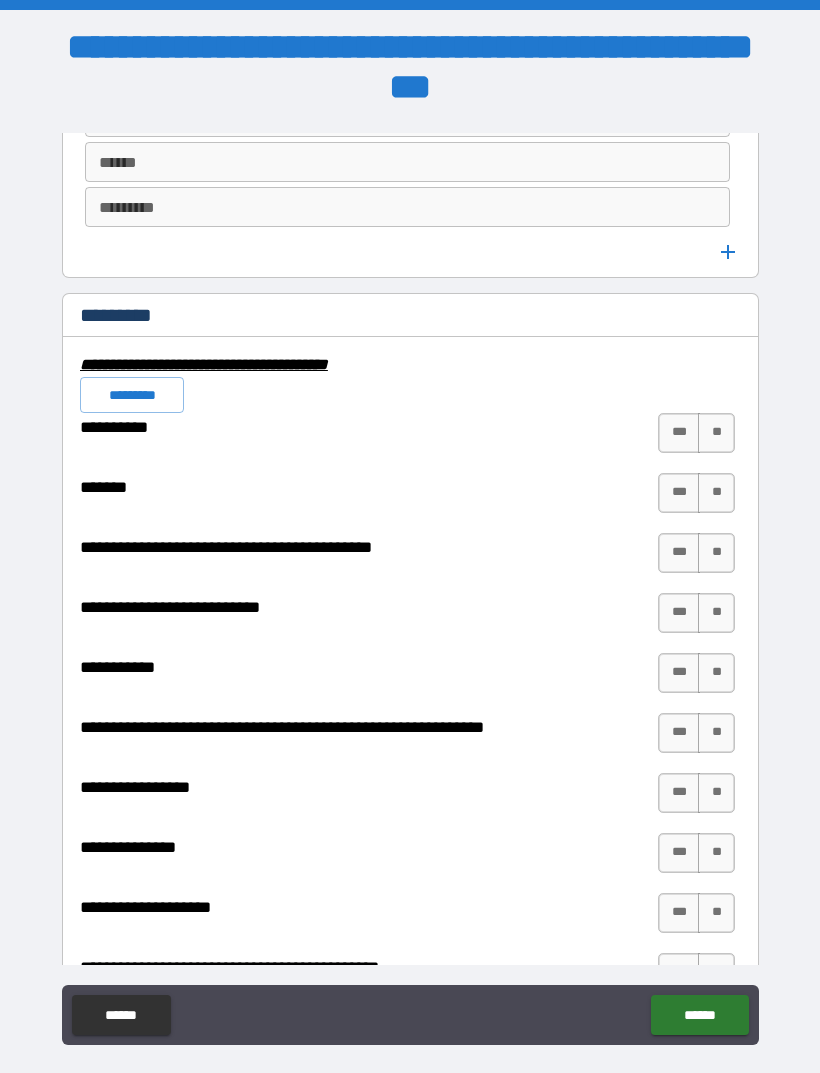 scroll, scrollTop: 5605, scrollLeft: 0, axis: vertical 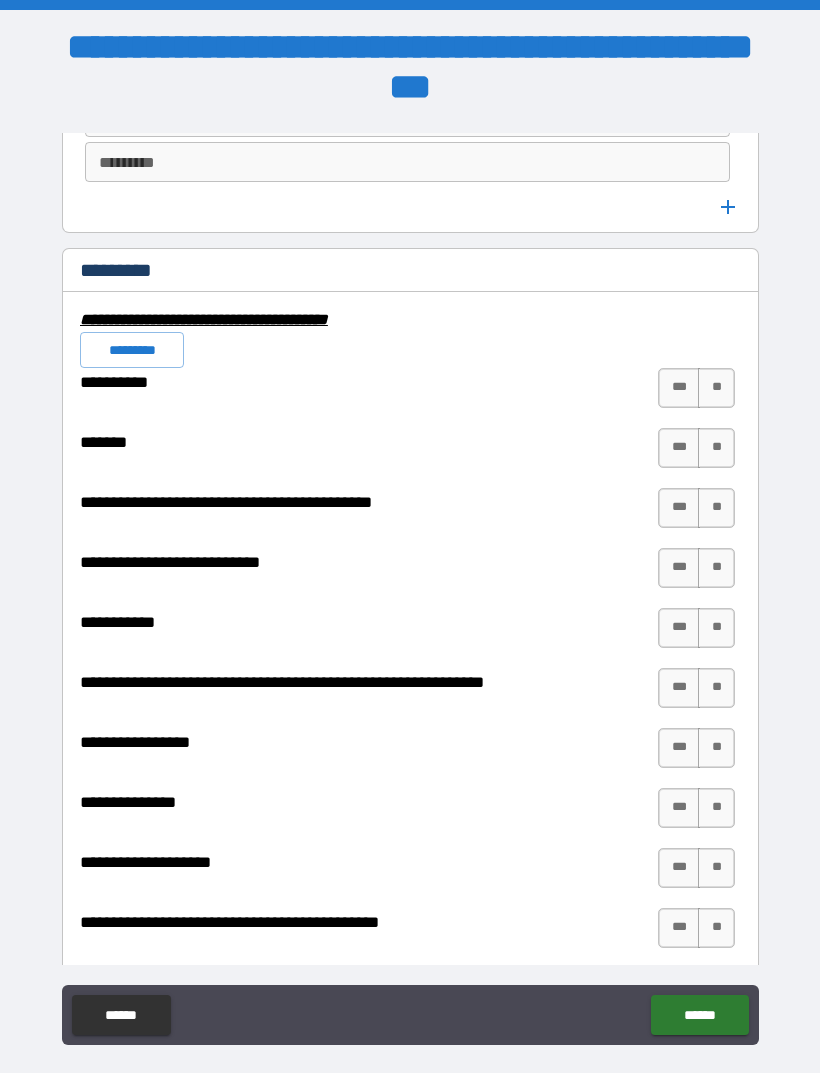 click on "**" at bounding box center (716, 388) 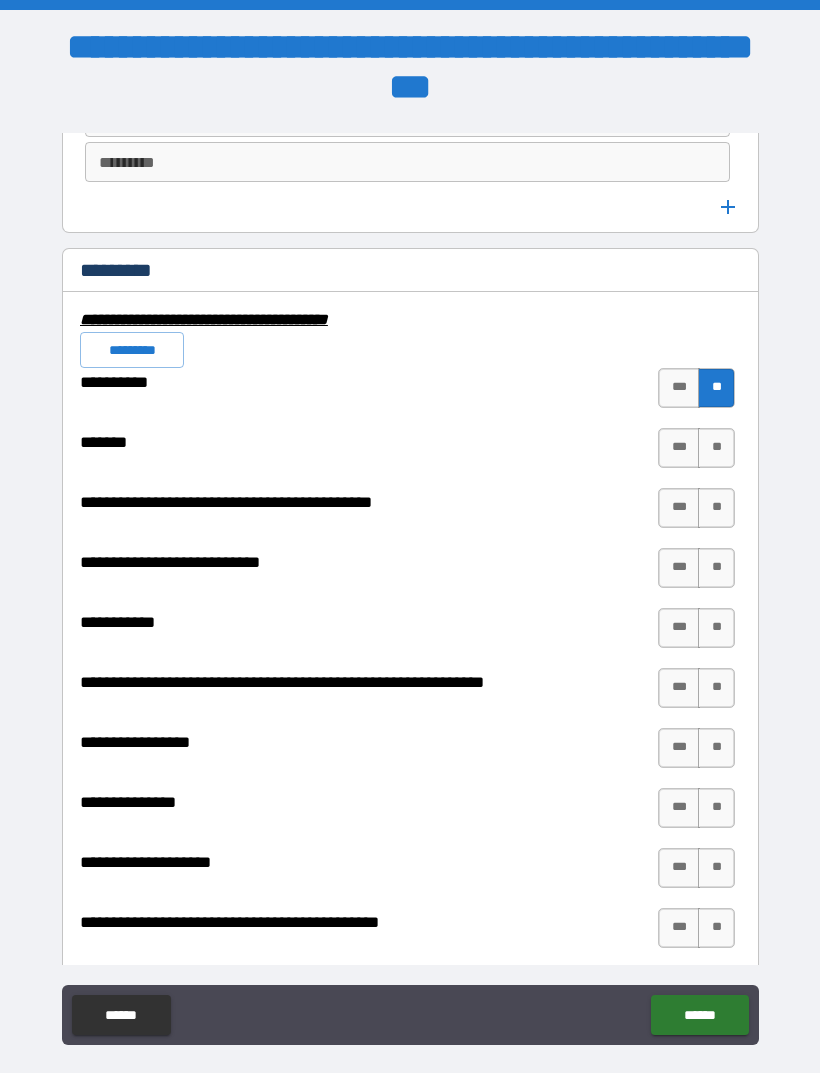 click on "**" at bounding box center [716, 448] 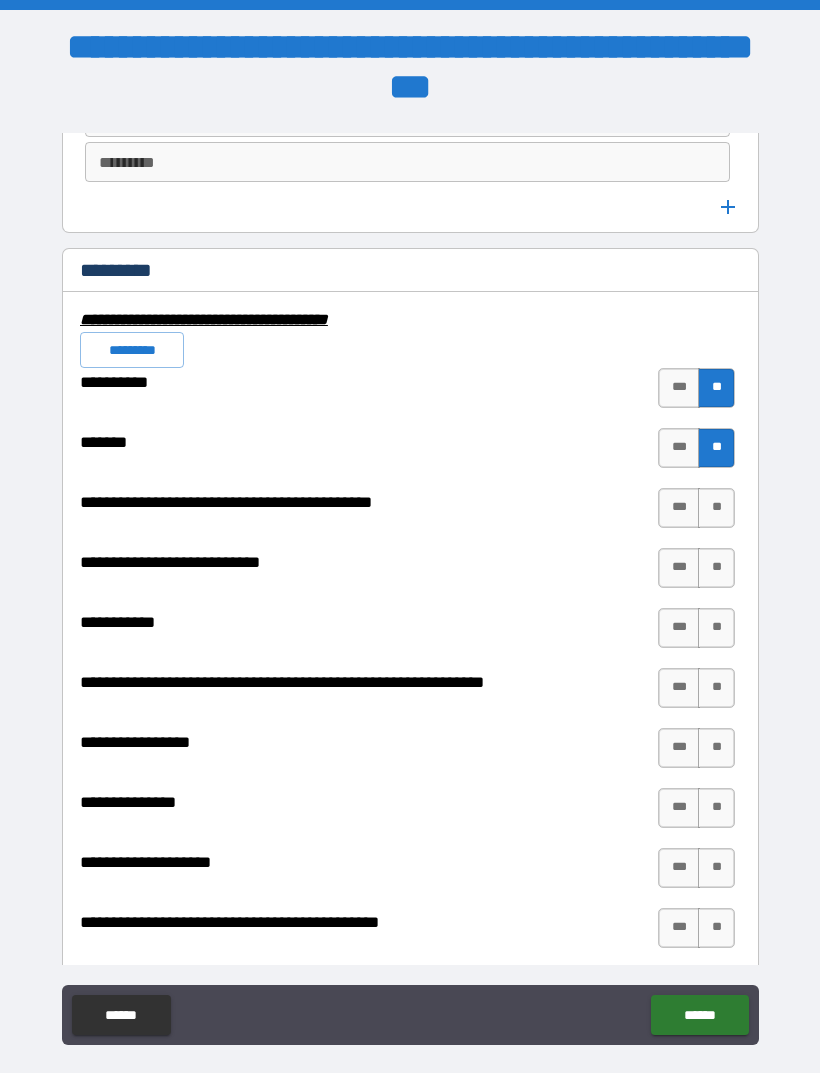 click on "**" at bounding box center (716, 388) 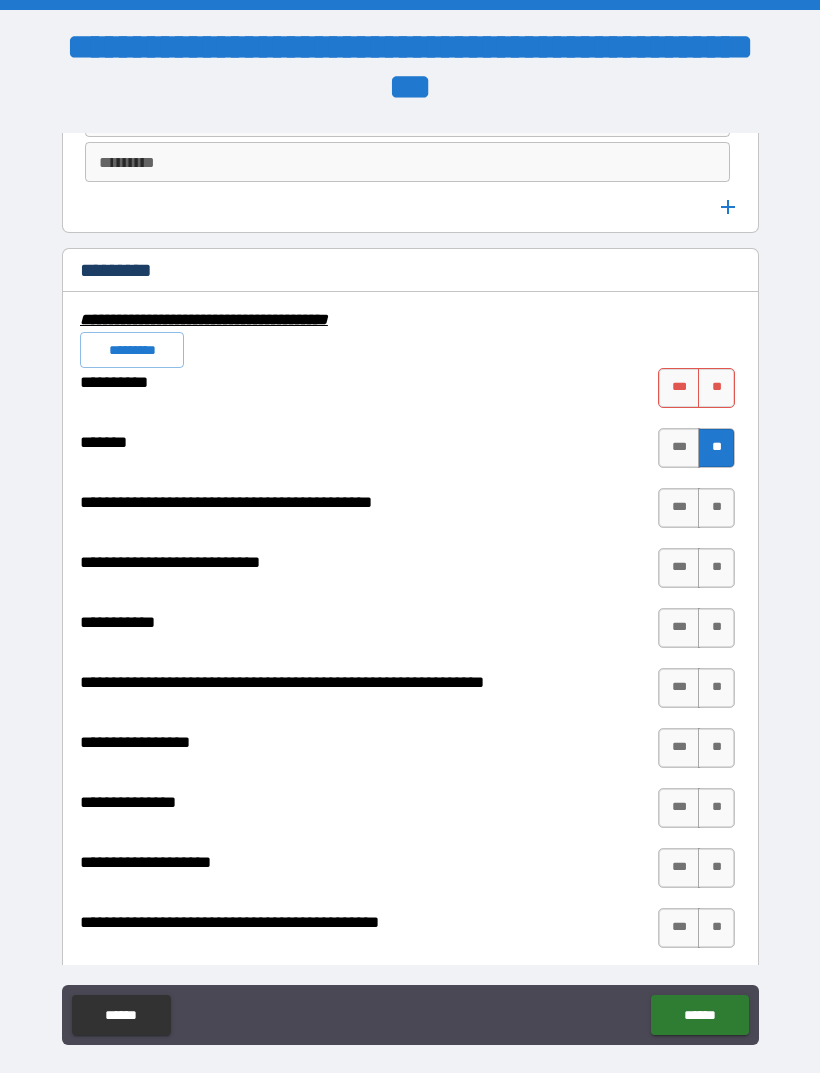 click on "**" at bounding box center (716, 448) 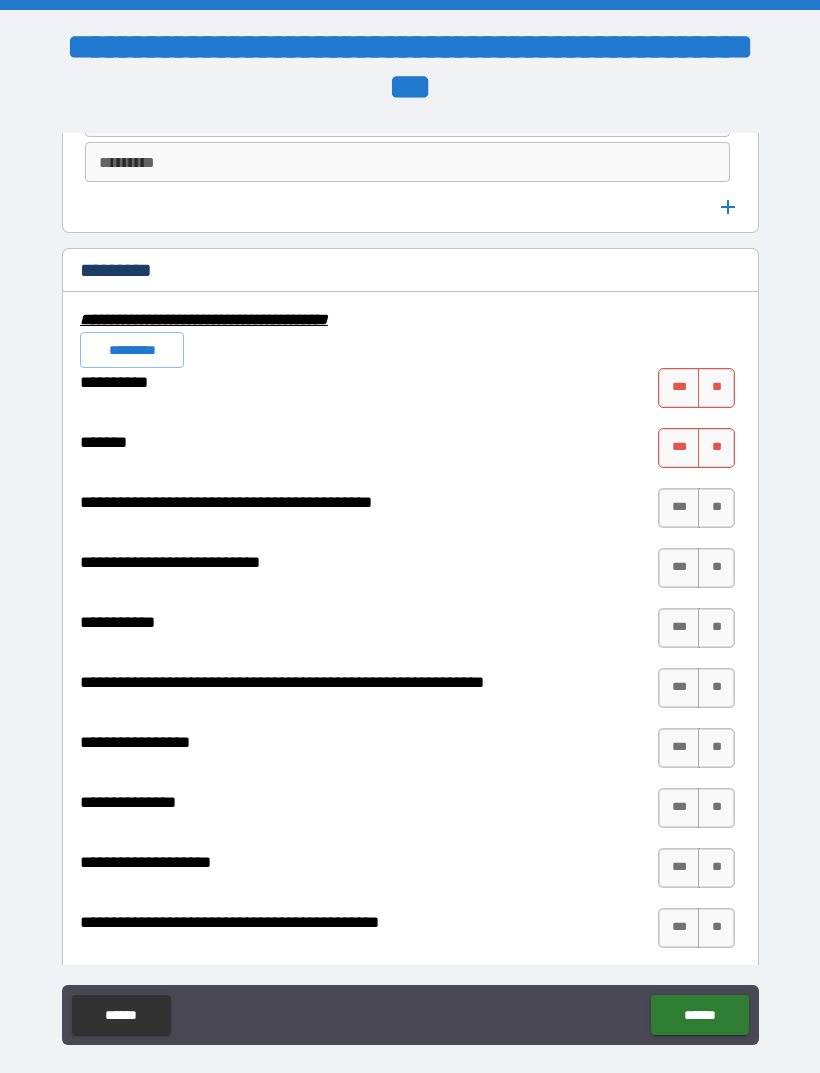 click on "*********" at bounding box center (132, 350) 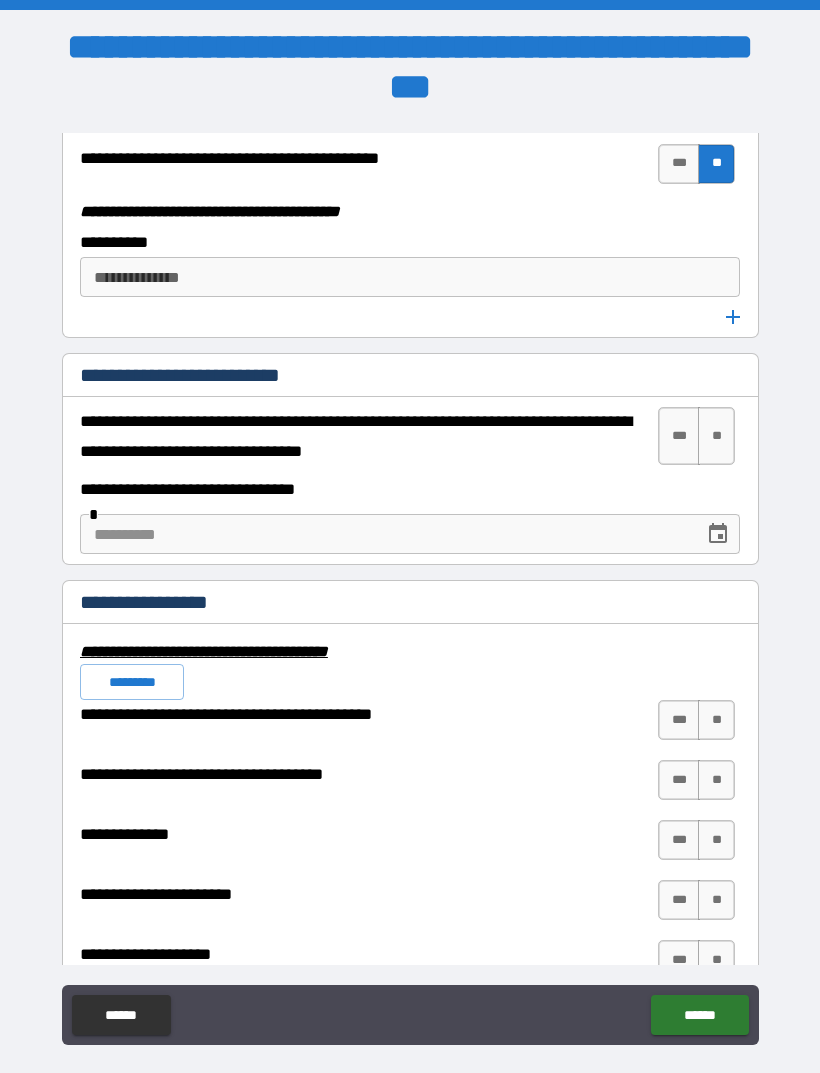 scroll, scrollTop: 6375, scrollLeft: 0, axis: vertical 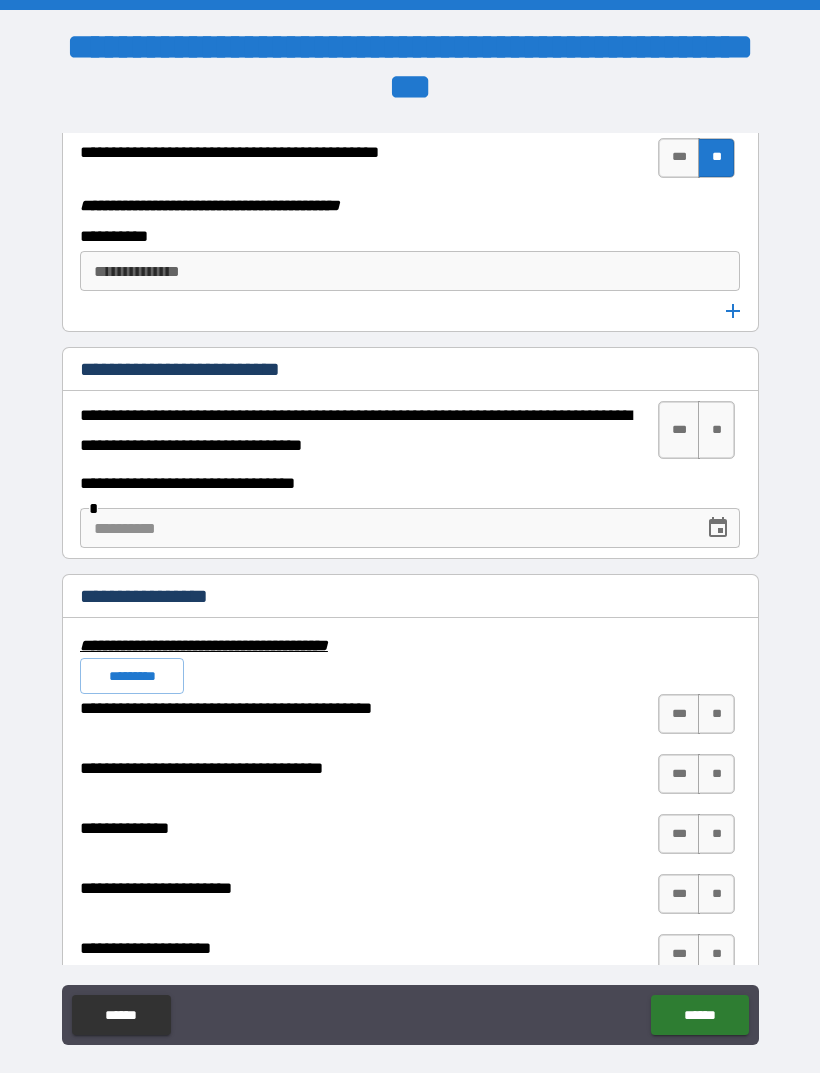 click on "**" at bounding box center [716, 430] 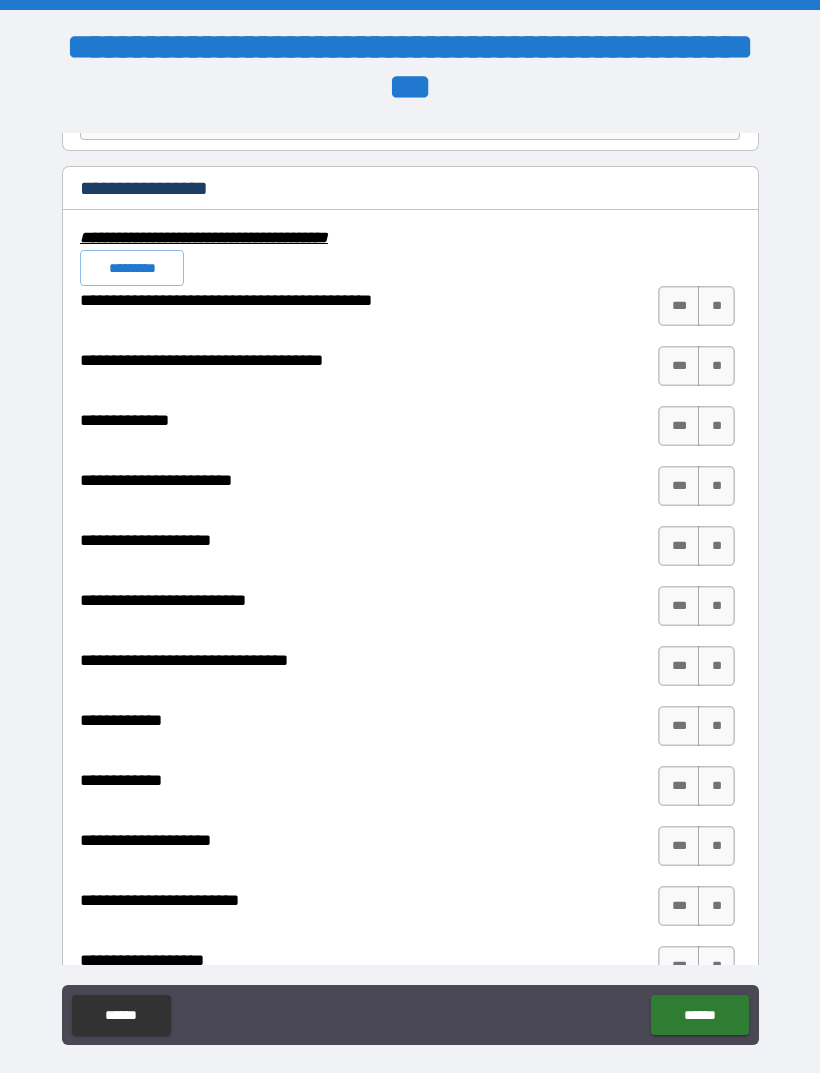 scroll, scrollTop: 6784, scrollLeft: 0, axis: vertical 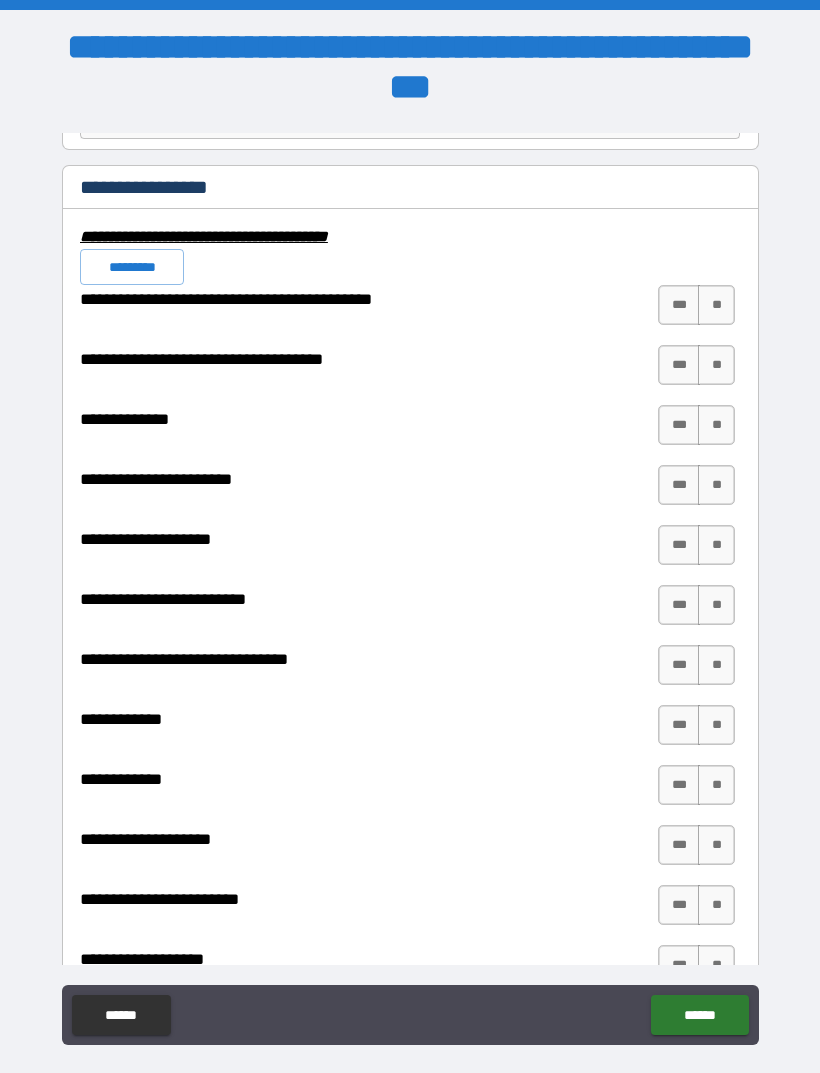 click on "*********" at bounding box center [132, 267] 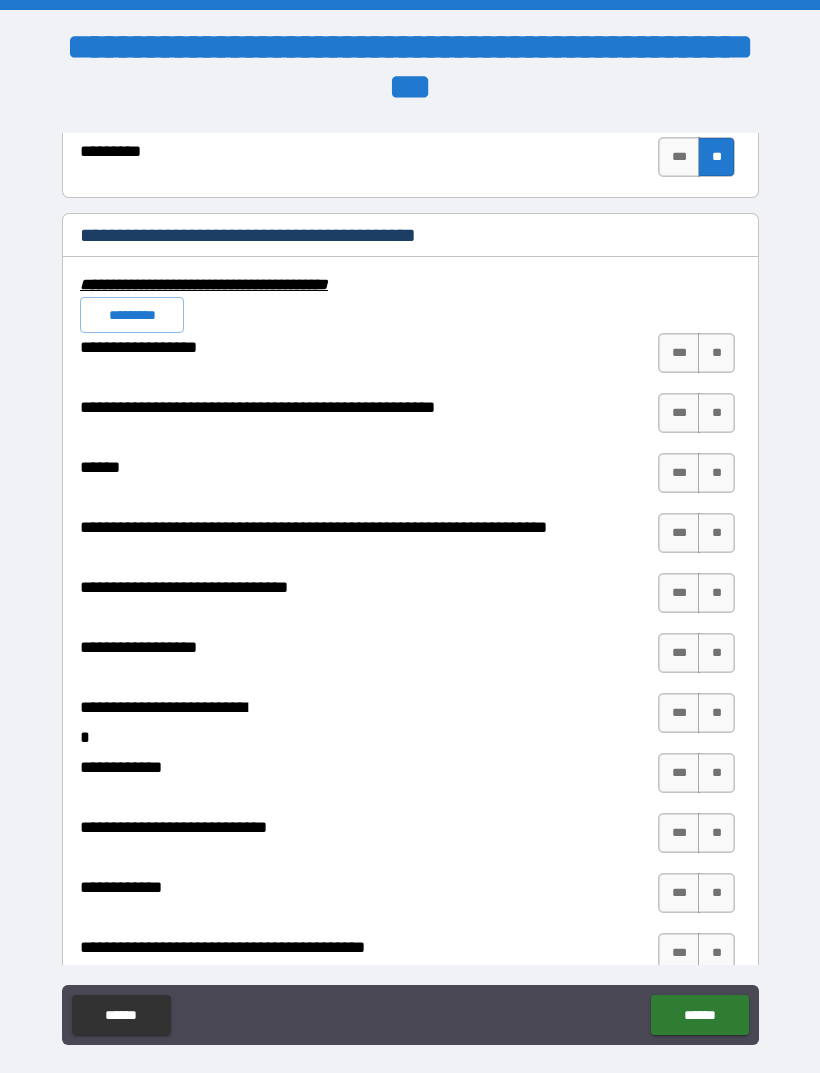 scroll, scrollTop: 7714, scrollLeft: 0, axis: vertical 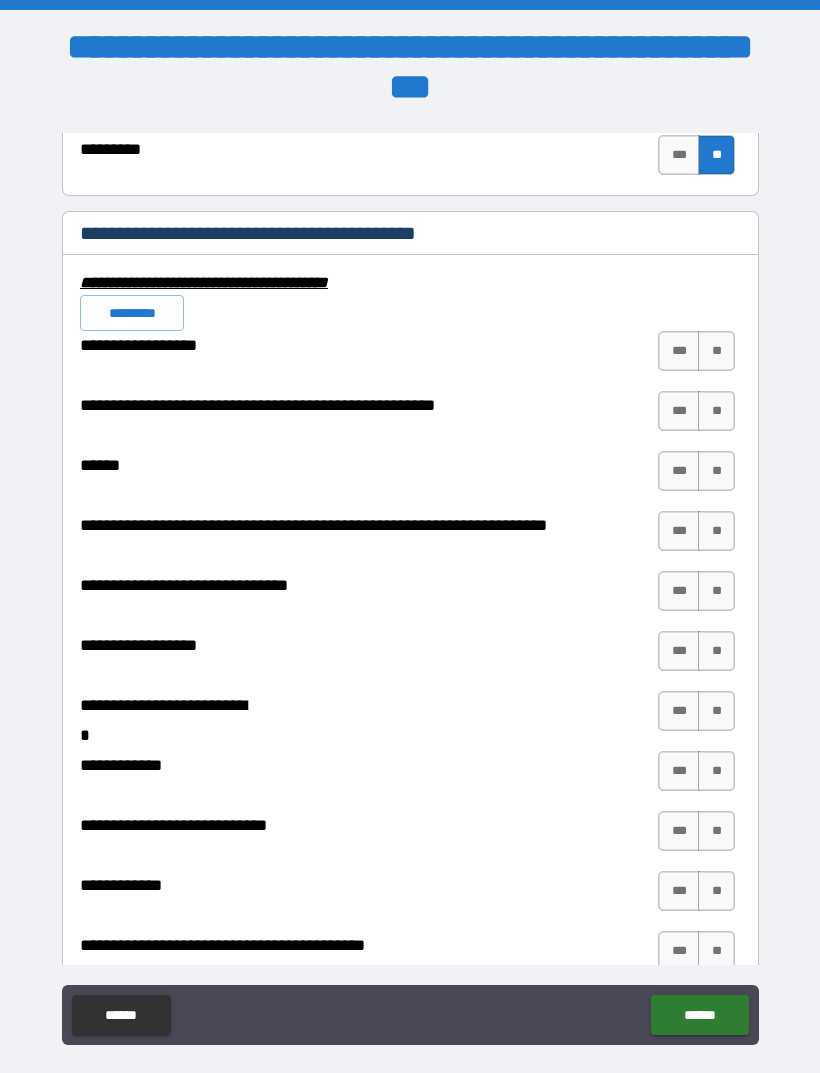 click on "*********" at bounding box center (132, 313) 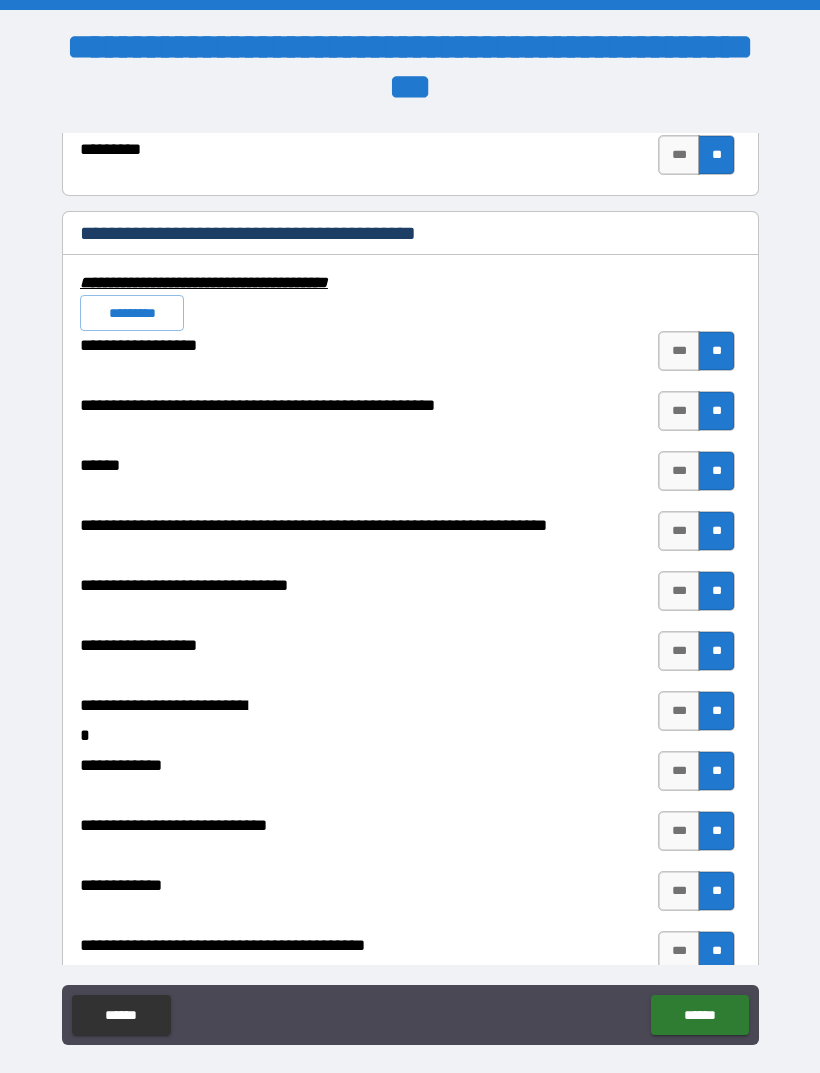 click on "***" at bounding box center [679, 411] 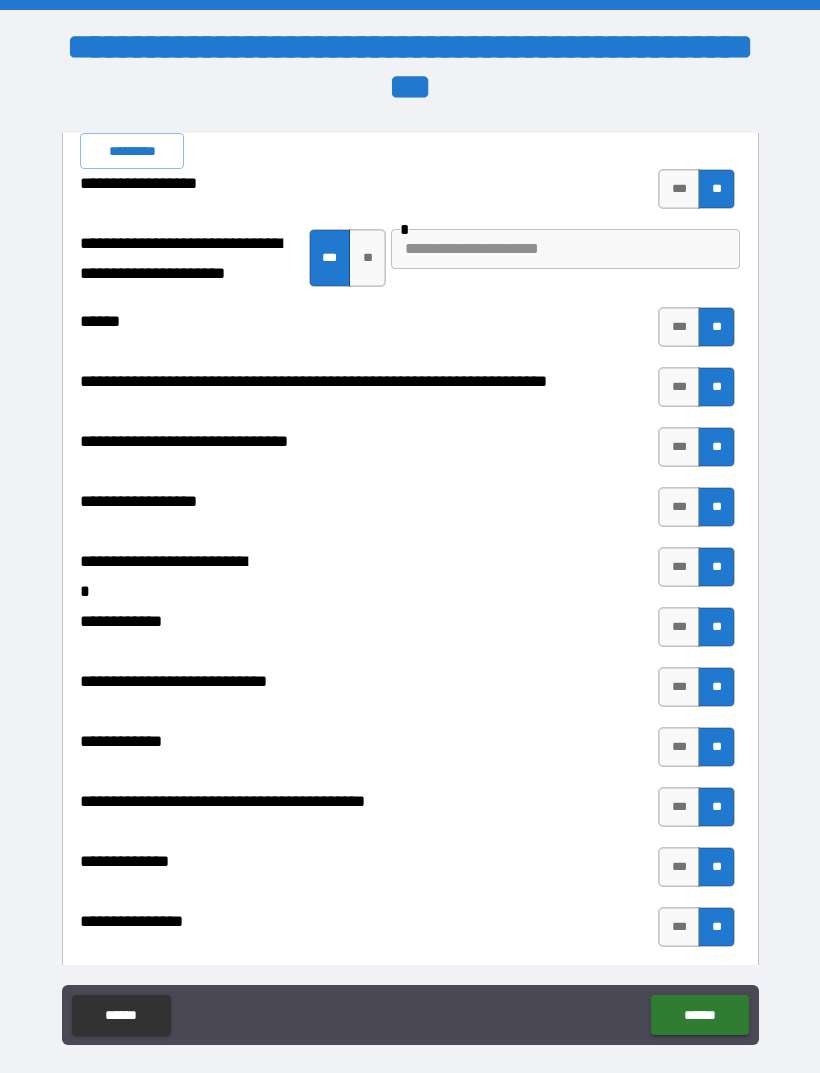 scroll, scrollTop: 7910, scrollLeft: 0, axis: vertical 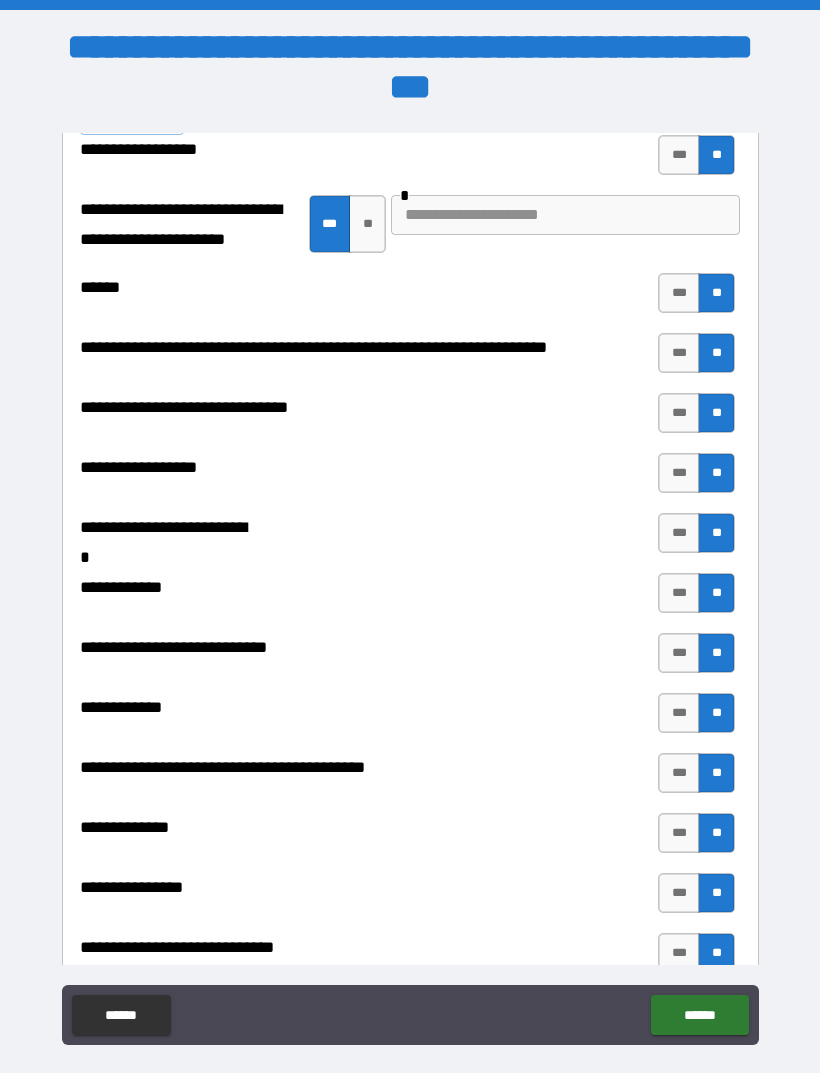 click at bounding box center (565, 215) 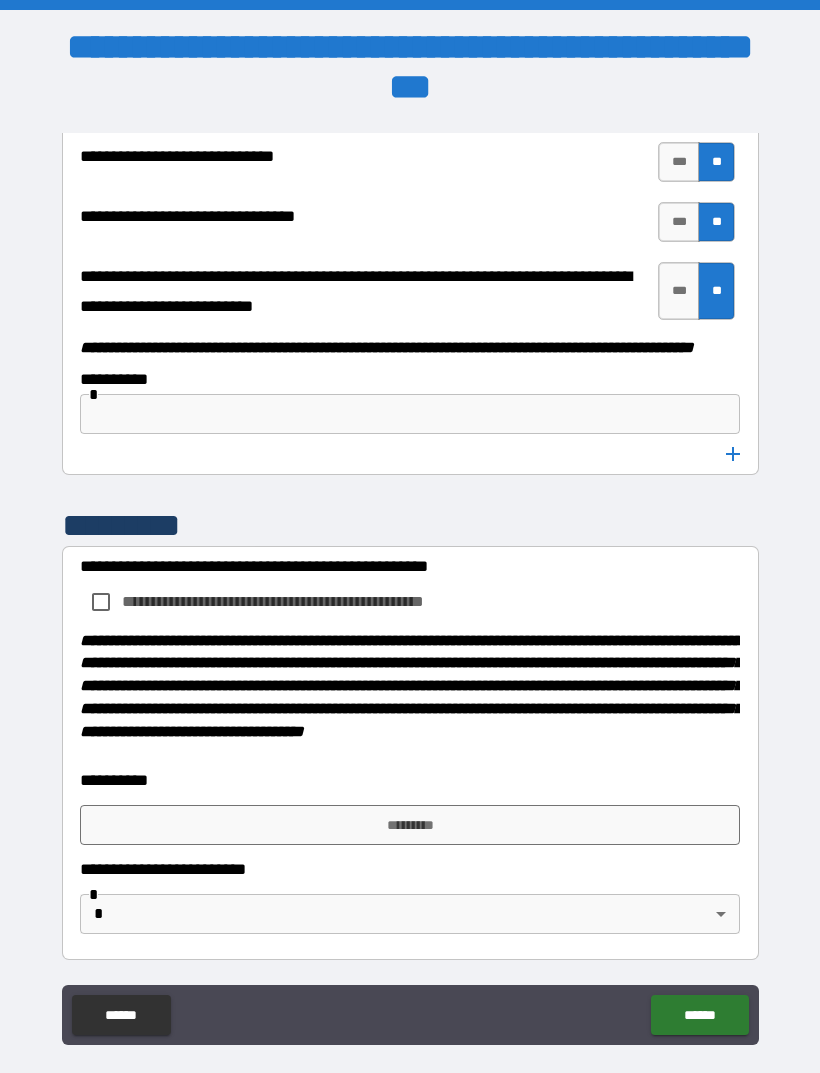 scroll, scrollTop: 10254, scrollLeft: 0, axis: vertical 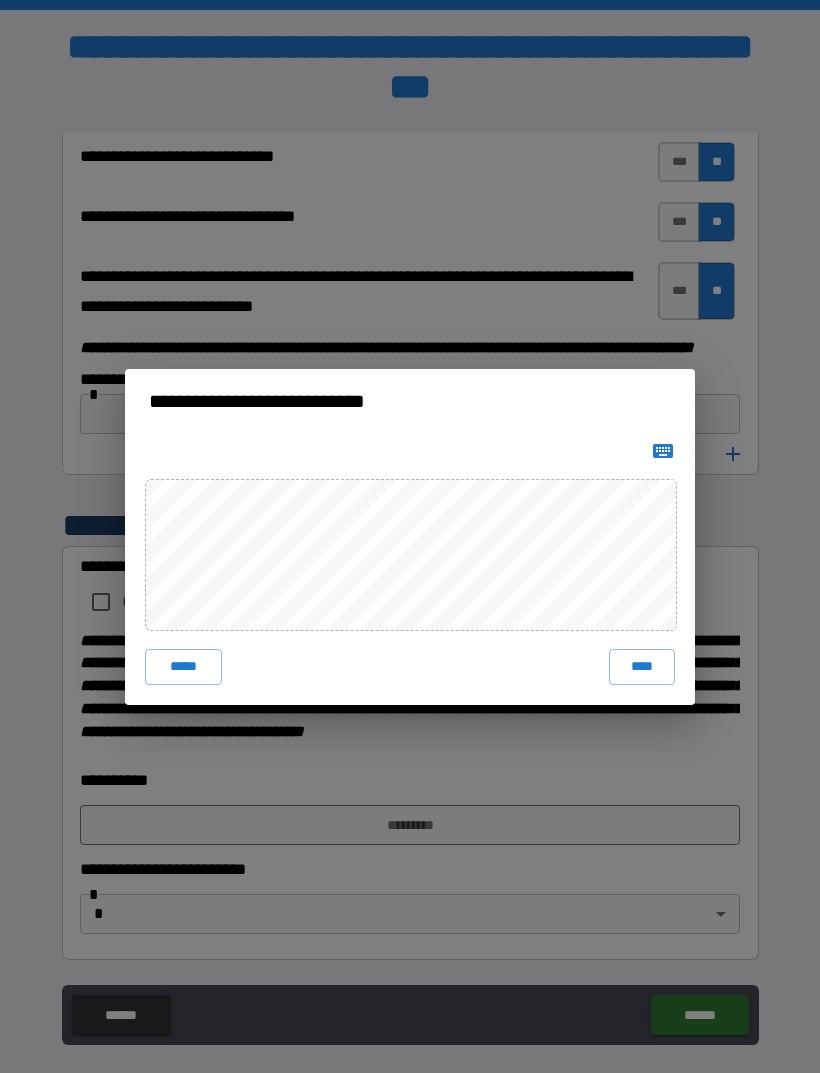 click on "****" at bounding box center [642, 667] 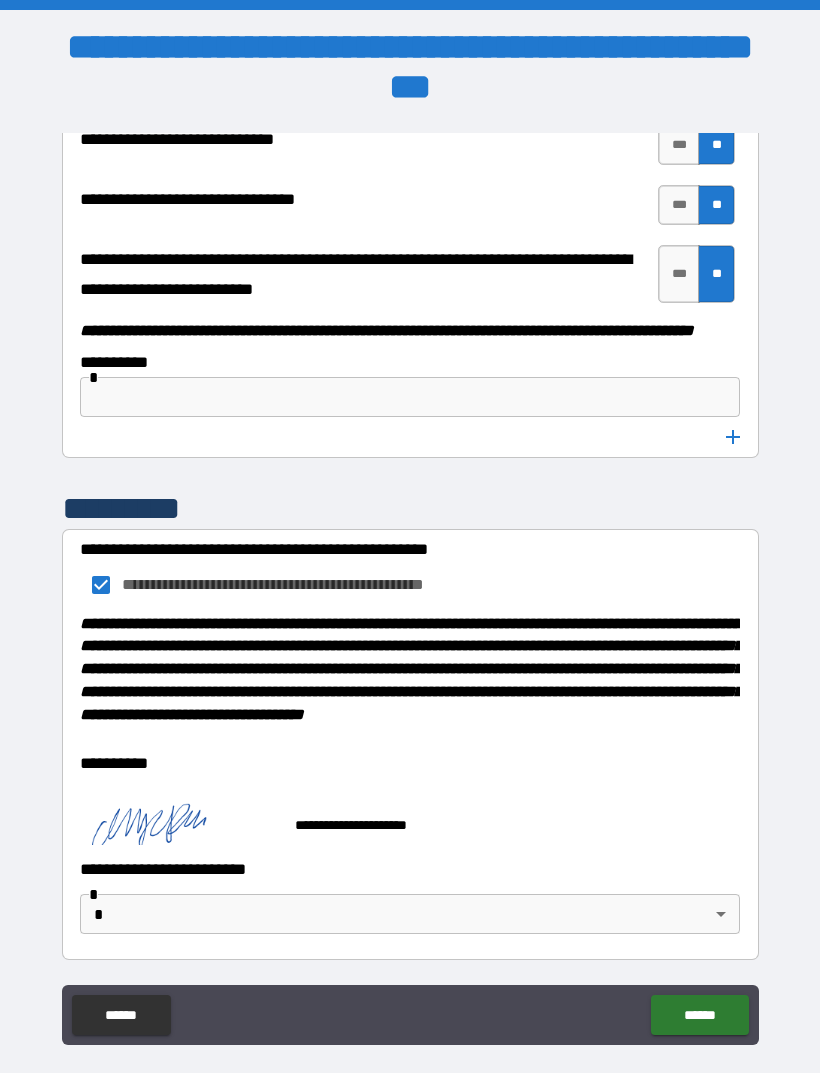 click on "**********" at bounding box center (410, 568) 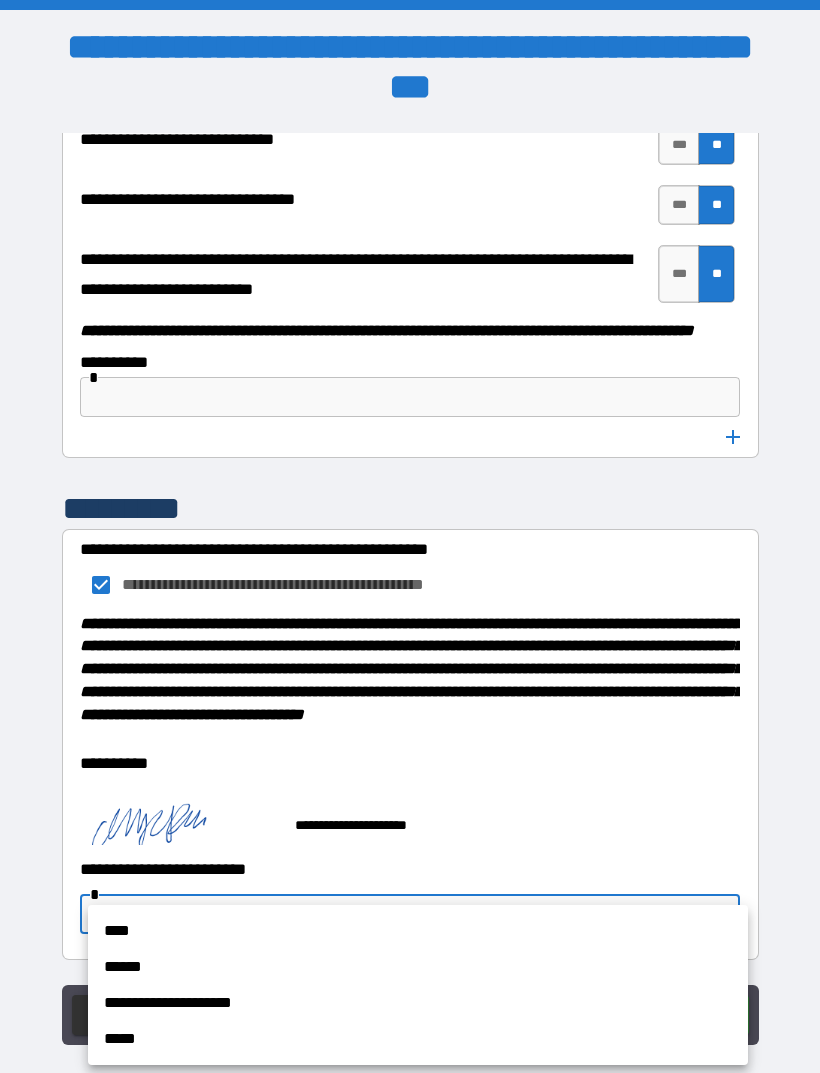 click on "****" at bounding box center [418, 931] 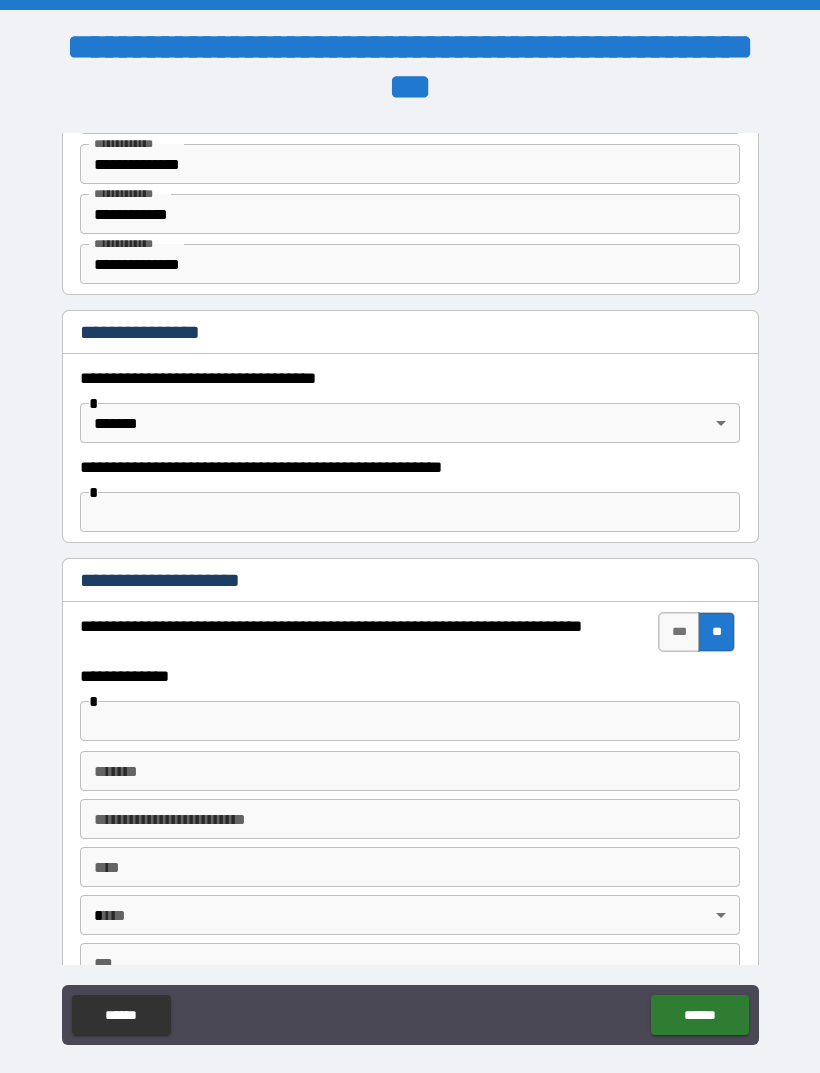 scroll, scrollTop: 1061, scrollLeft: 0, axis: vertical 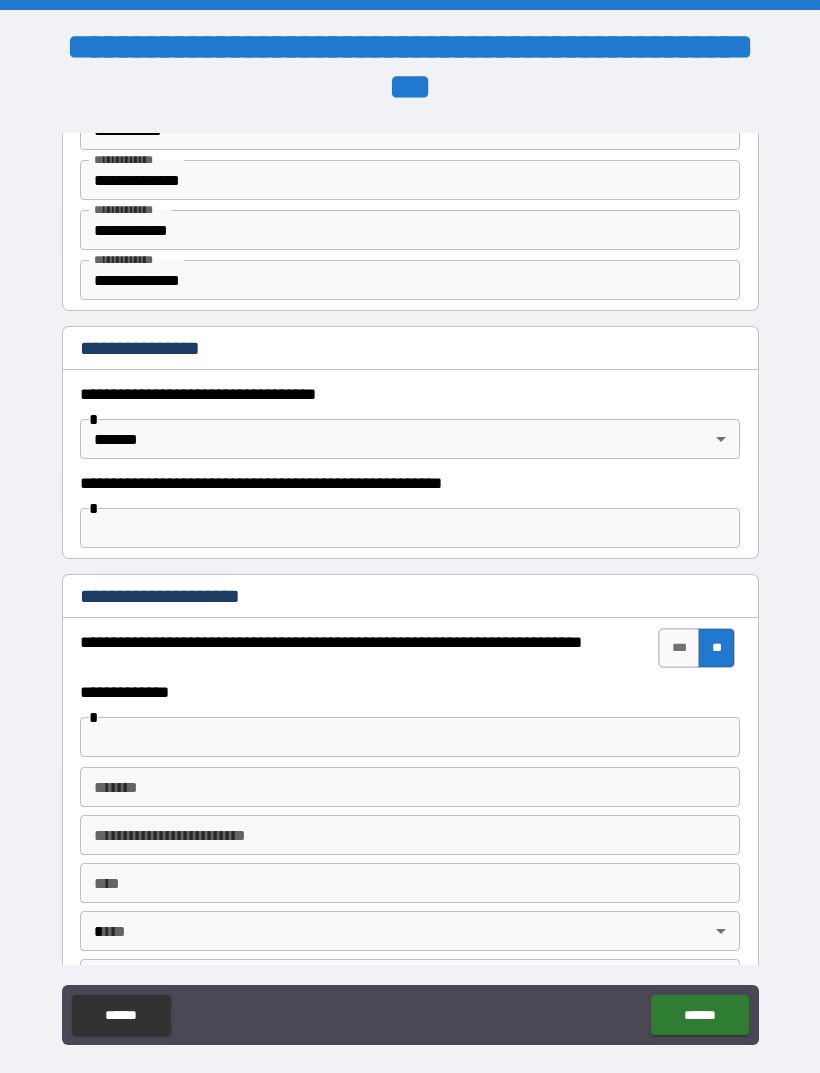 click on "***" at bounding box center (679, 648) 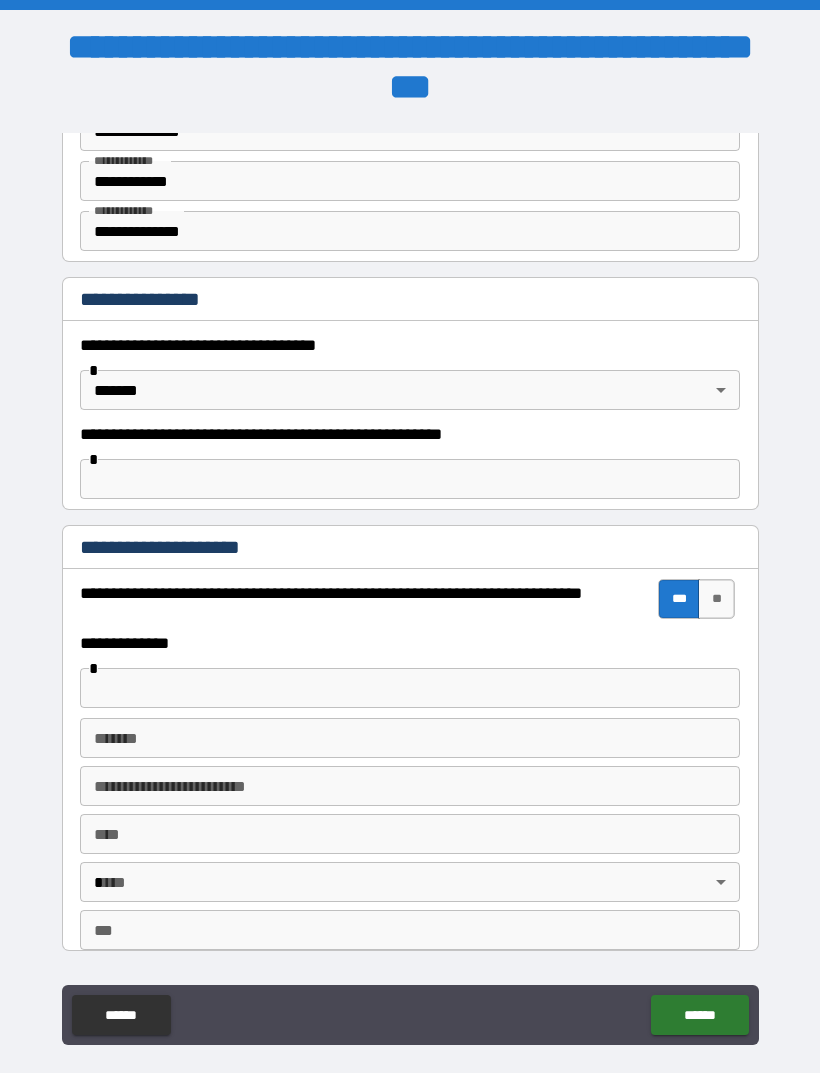 scroll, scrollTop: 1147, scrollLeft: 0, axis: vertical 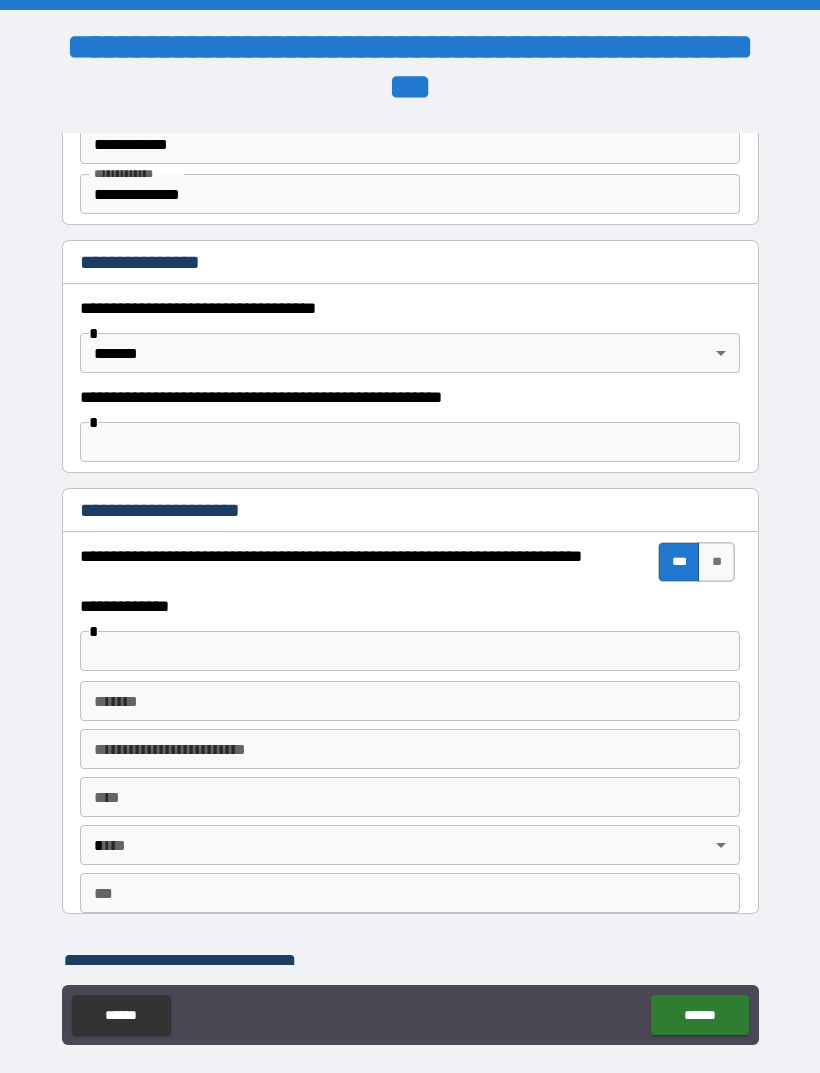 click at bounding box center (410, 651) 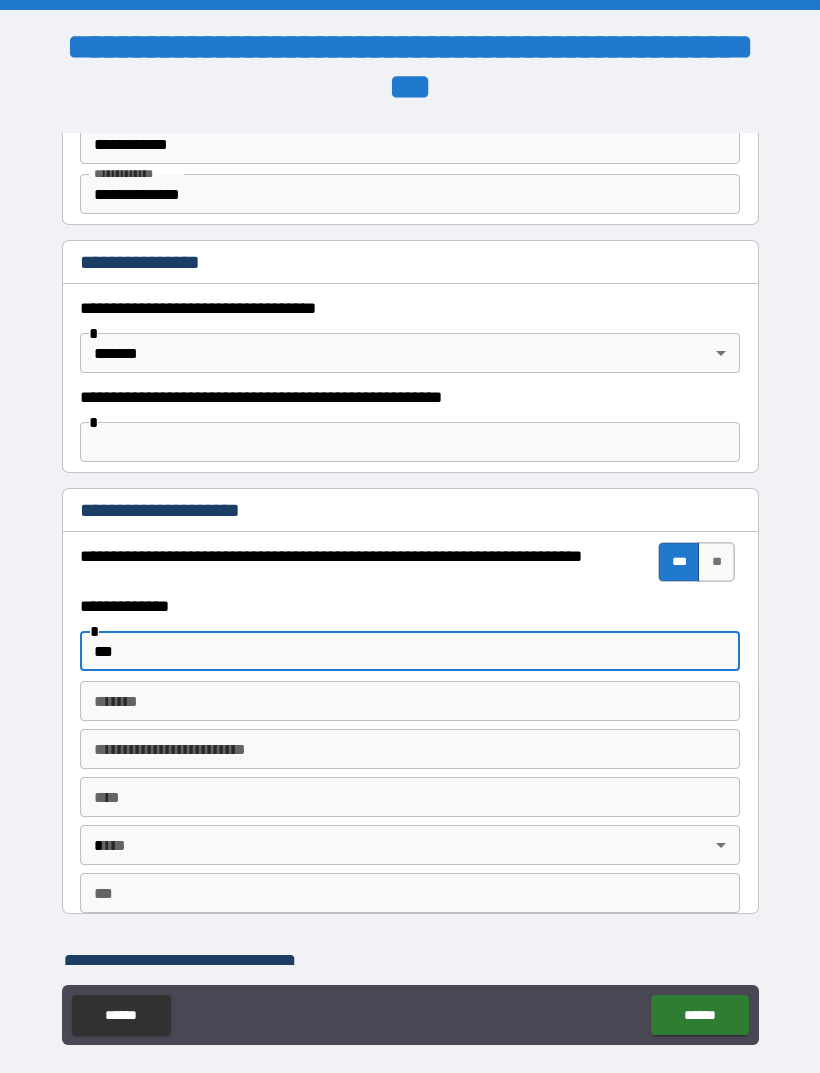 click on "*******" at bounding box center [410, 701] 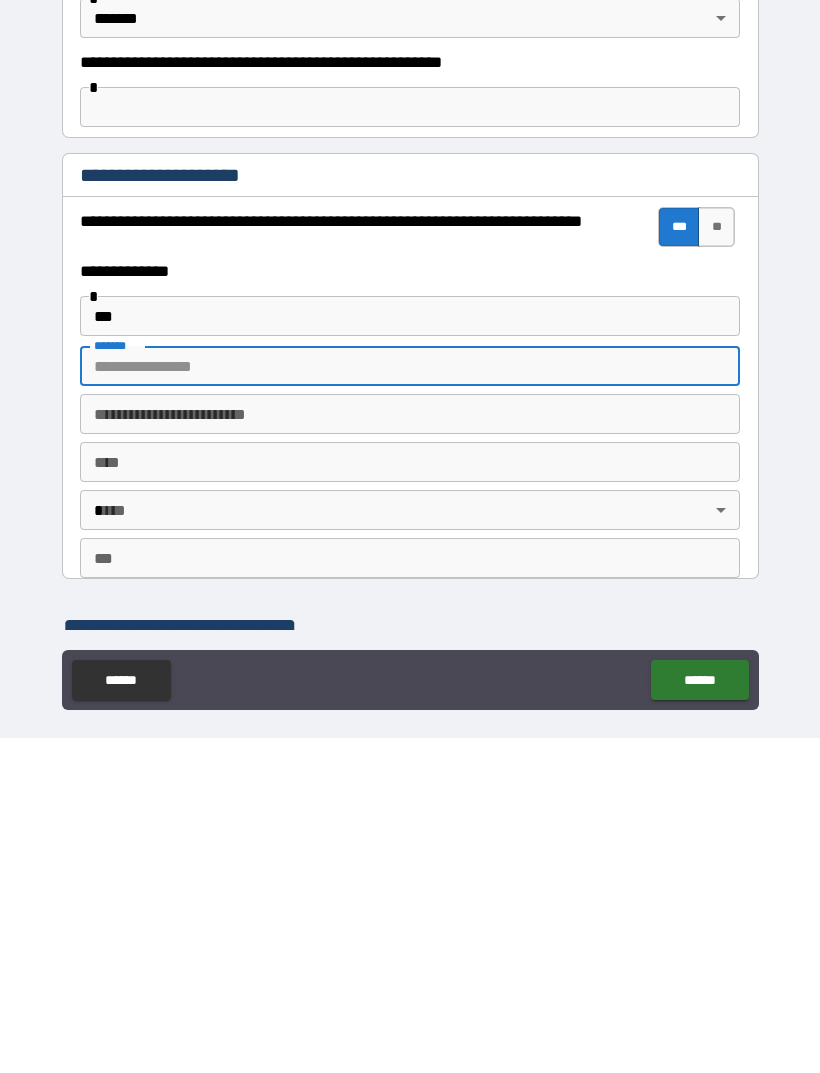 click on "**********" at bounding box center (410, 562) 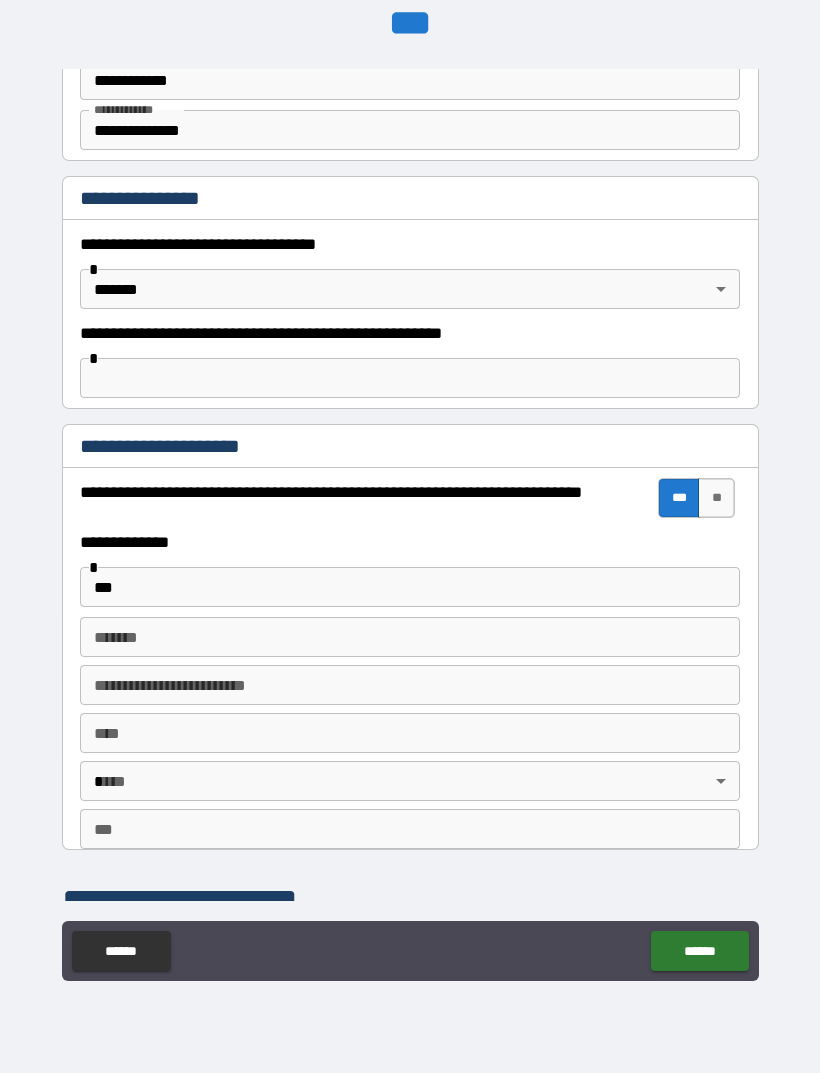 click on "**" at bounding box center [716, 498] 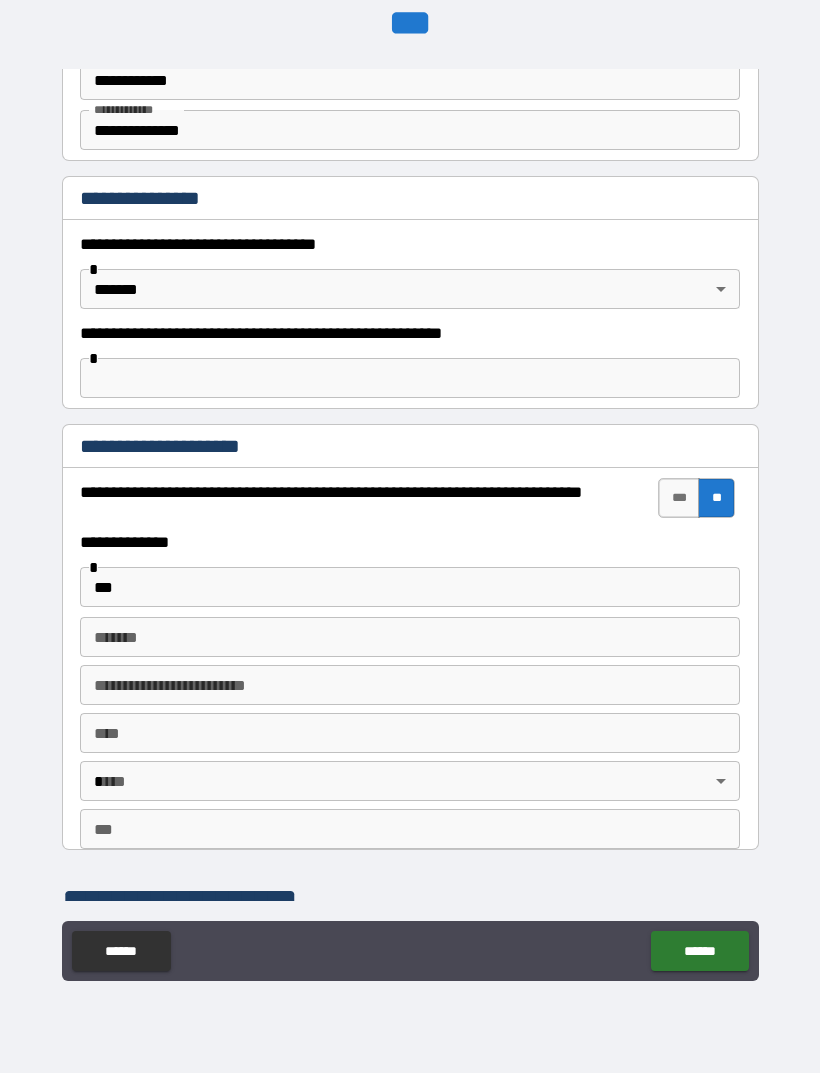 click on "***" at bounding box center [410, 587] 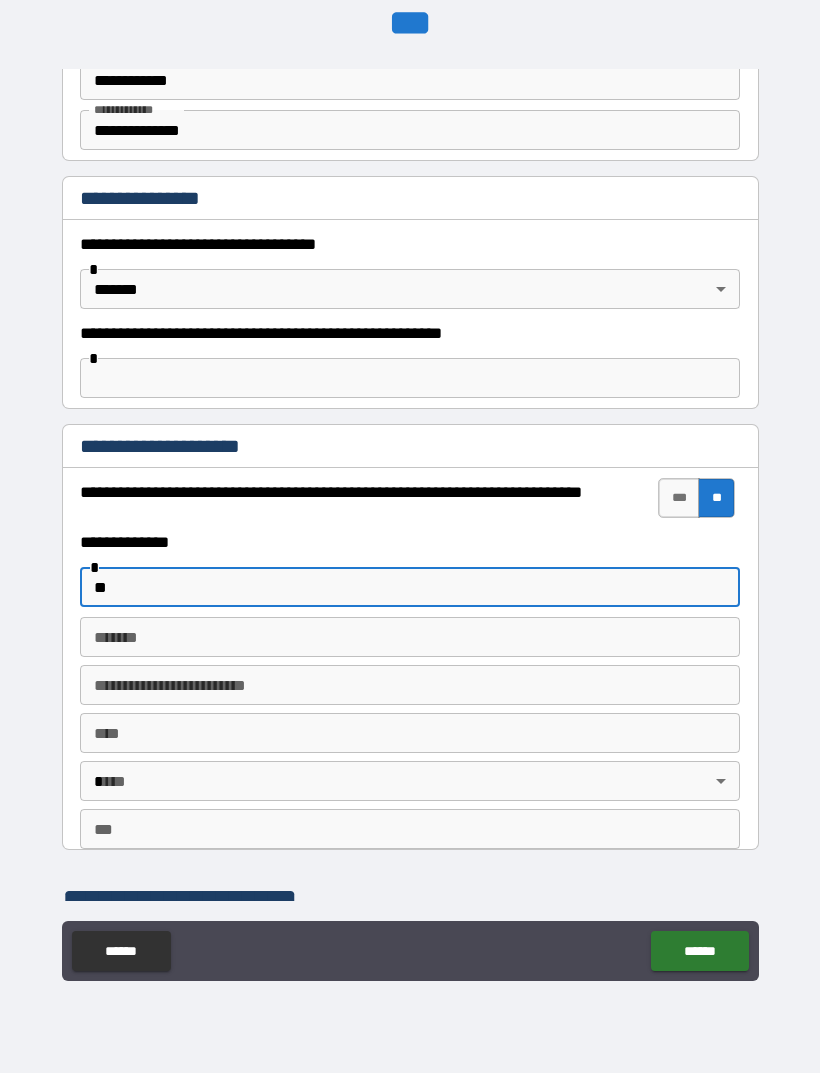 type on "*" 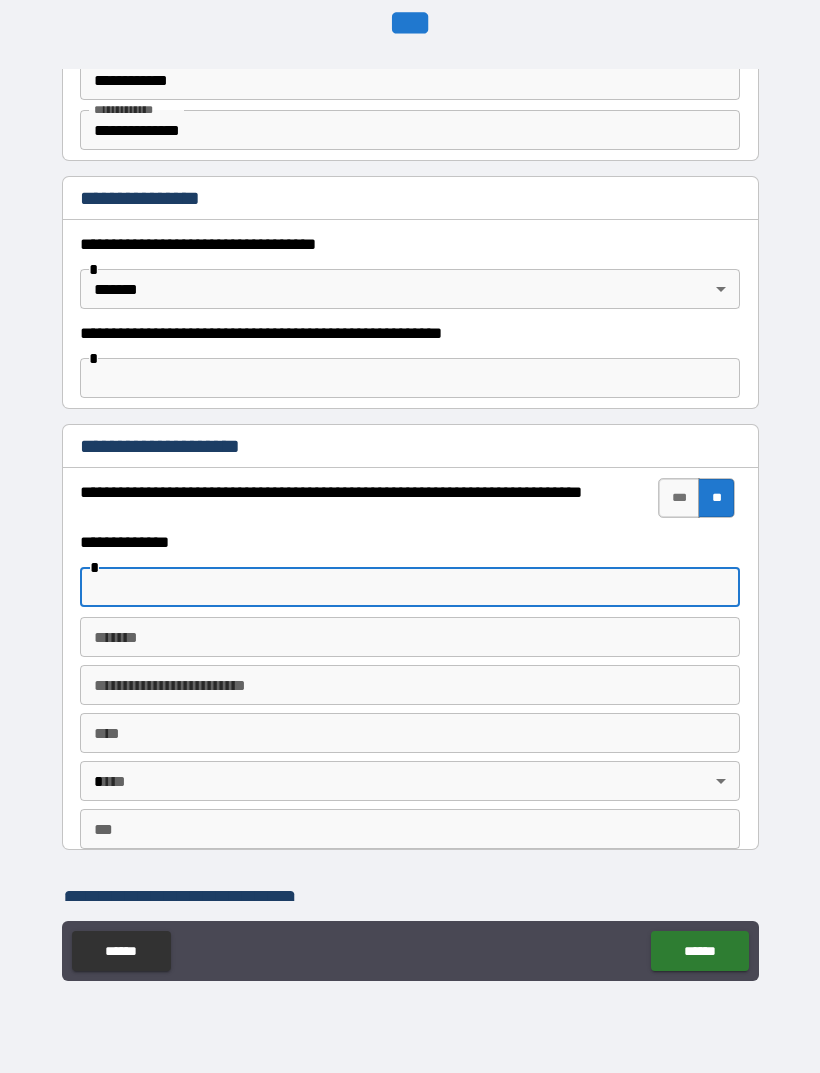 type 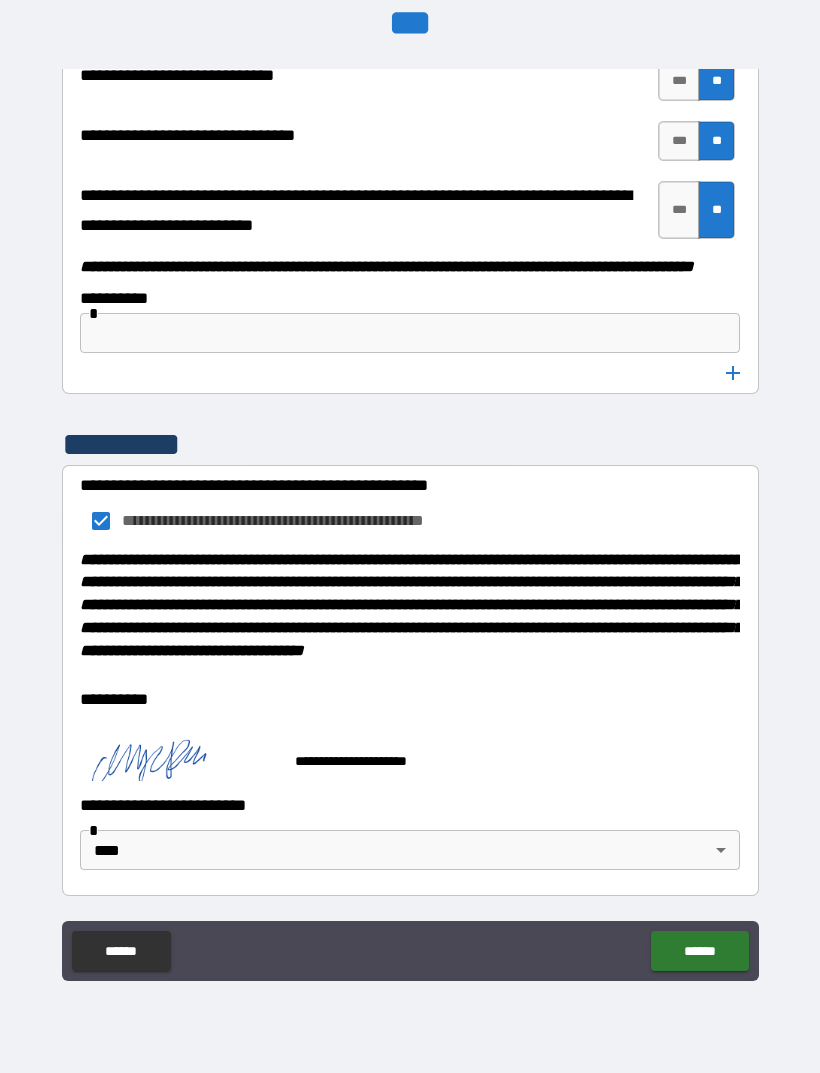 scroll, scrollTop: 10271, scrollLeft: 0, axis: vertical 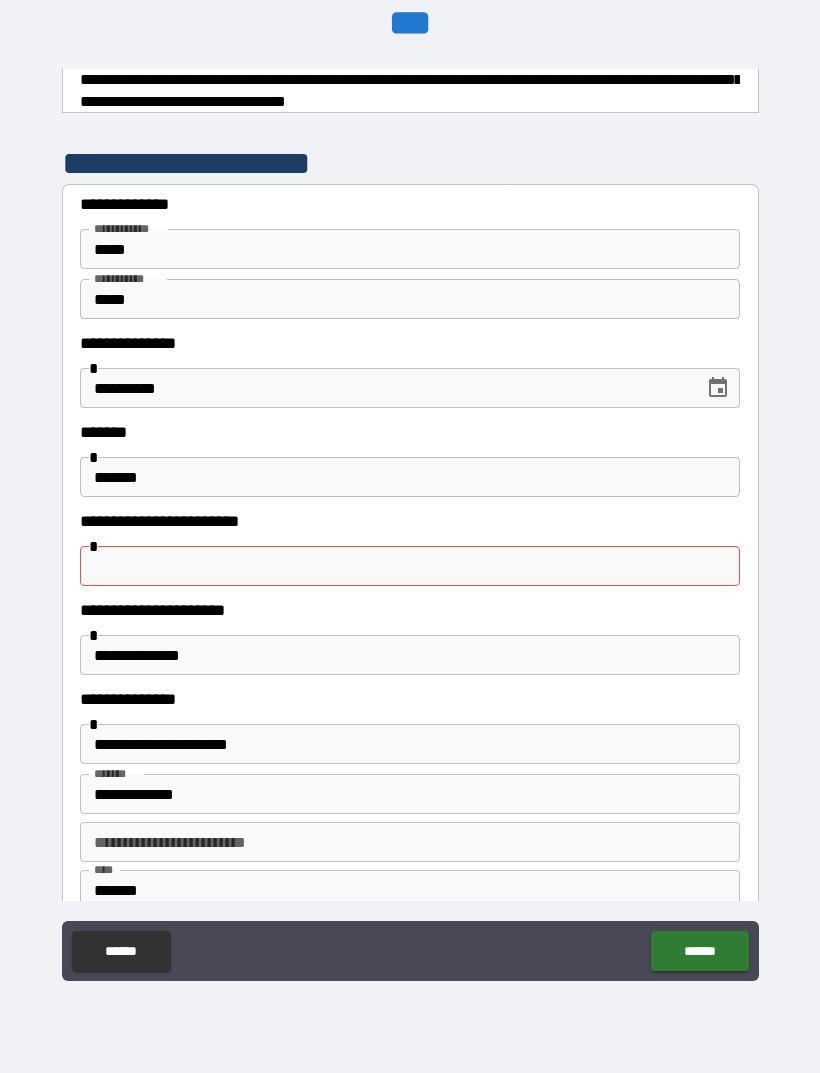 click at bounding box center (410, 566) 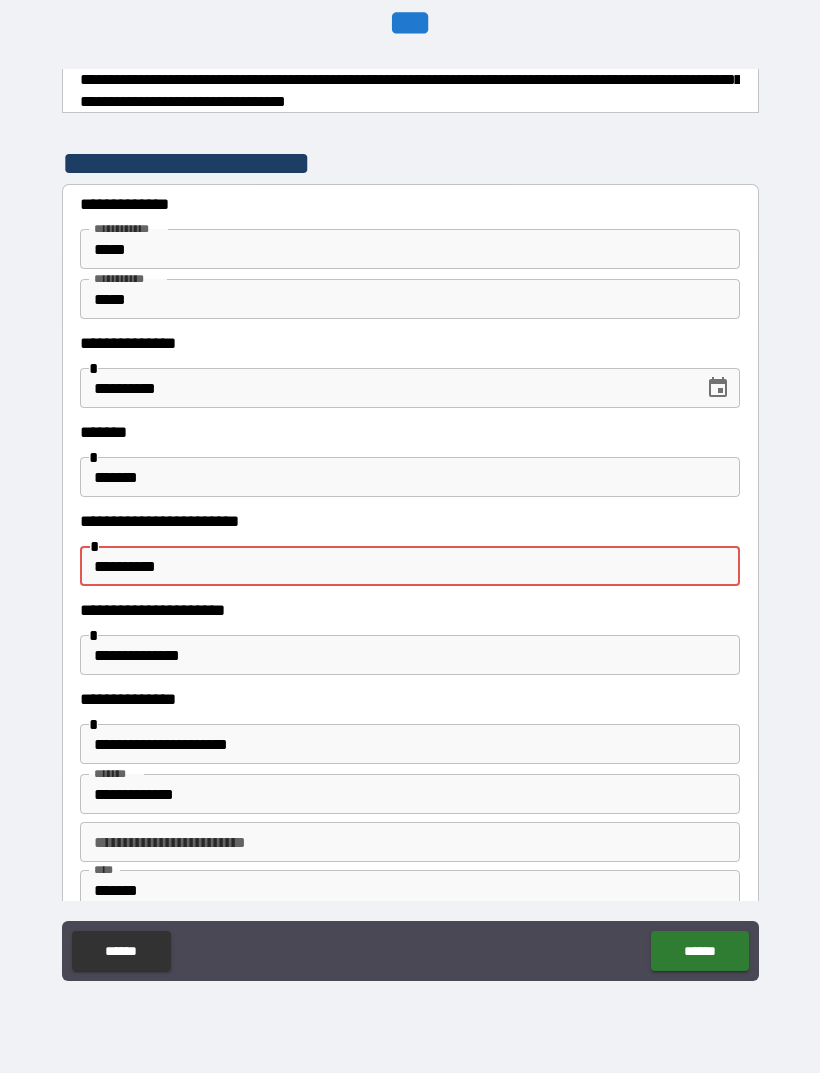 type on "**********" 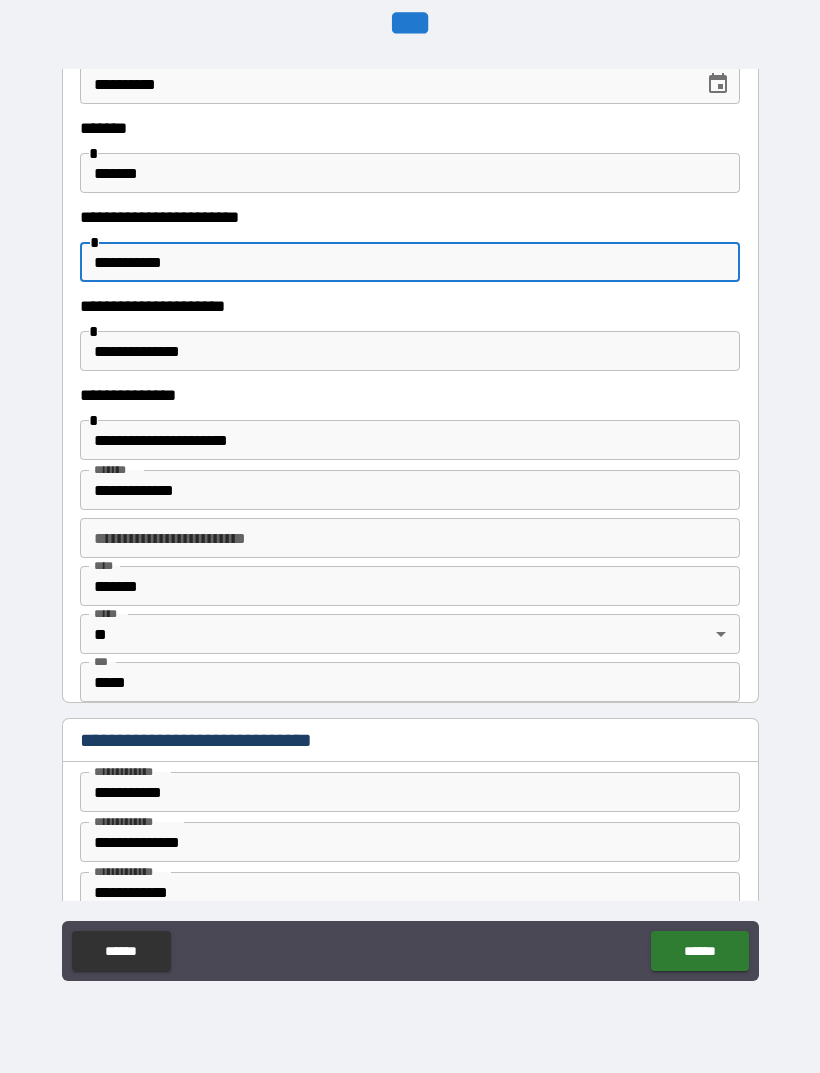 scroll, scrollTop: 1031, scrollLeft: 0, axis: vertical 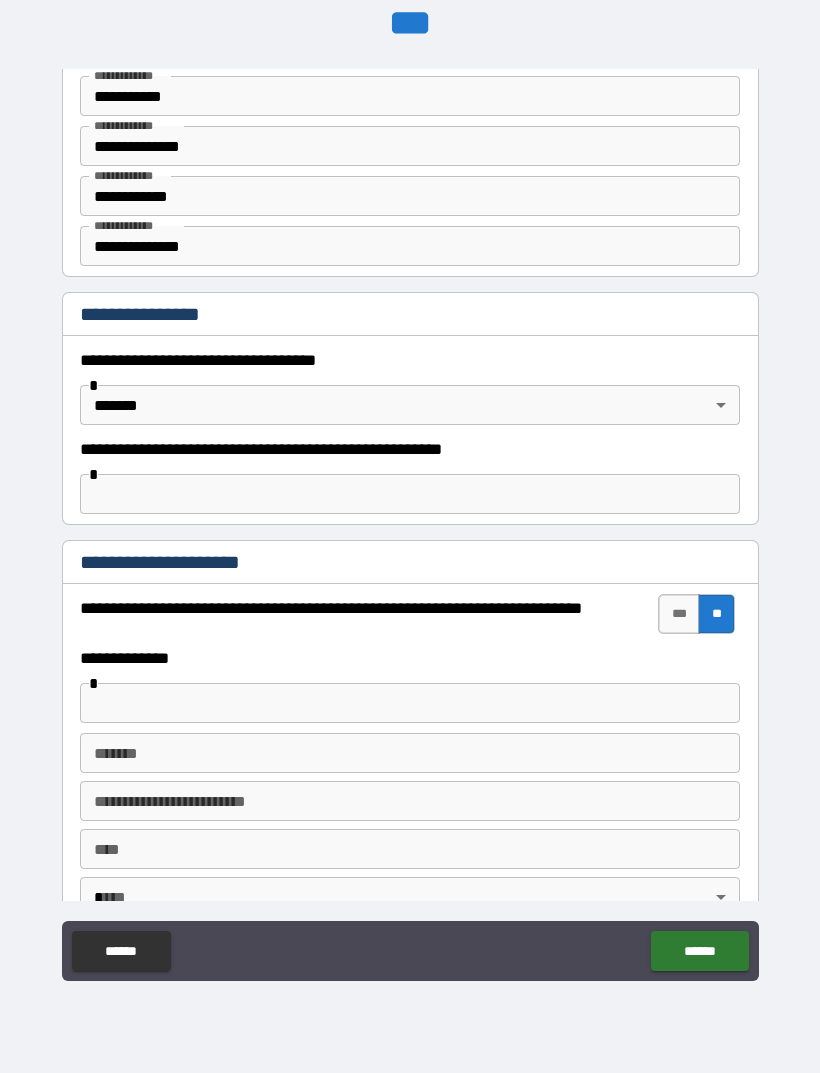 click on "******" at bounding box center [699, 951] 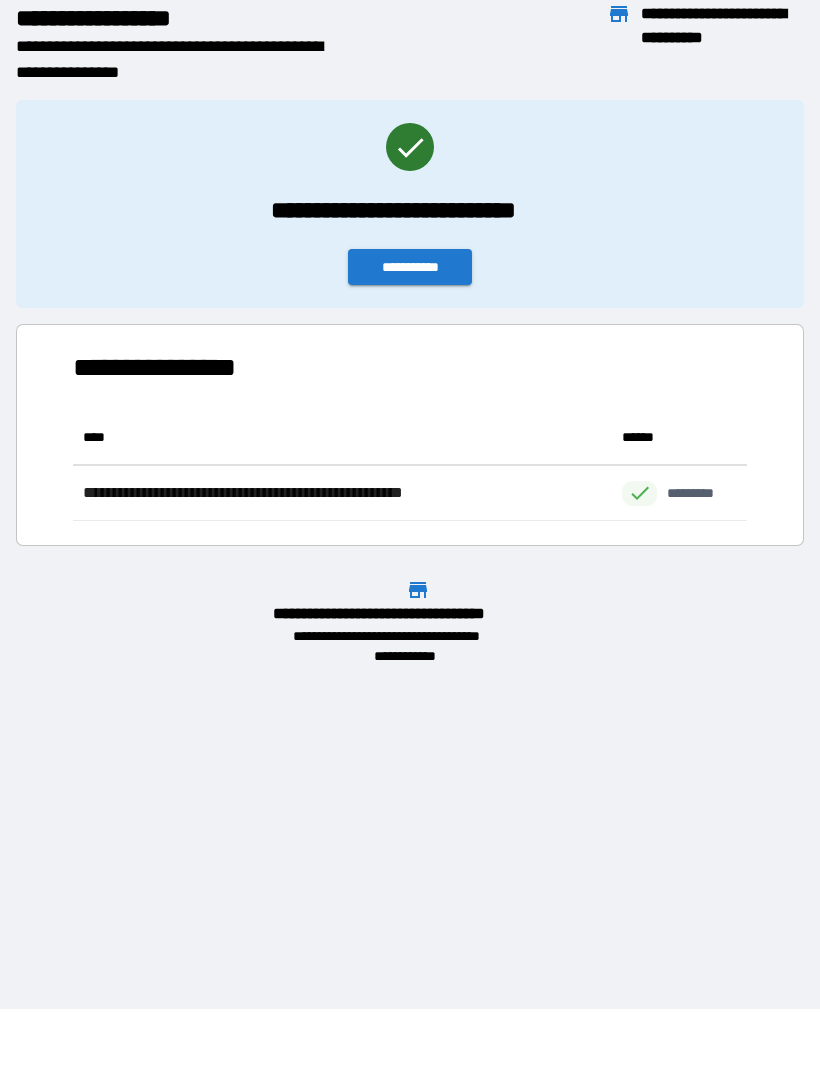 scroll, scrollTop: 111, scrollLeft: 674, axis: both 